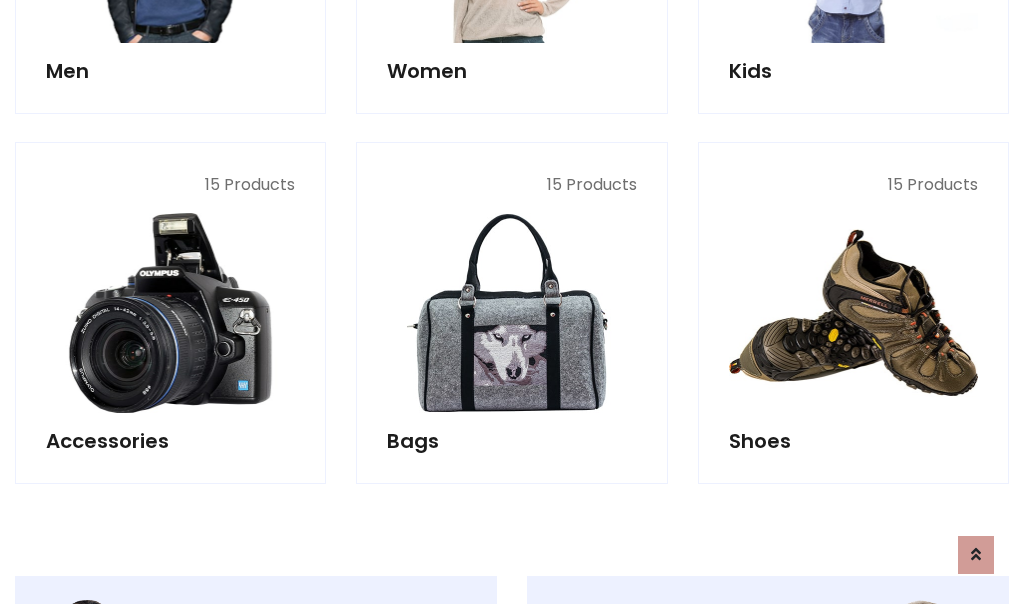 scroll, scrollTop: 853, scrollLeft: 0, axis: vertical 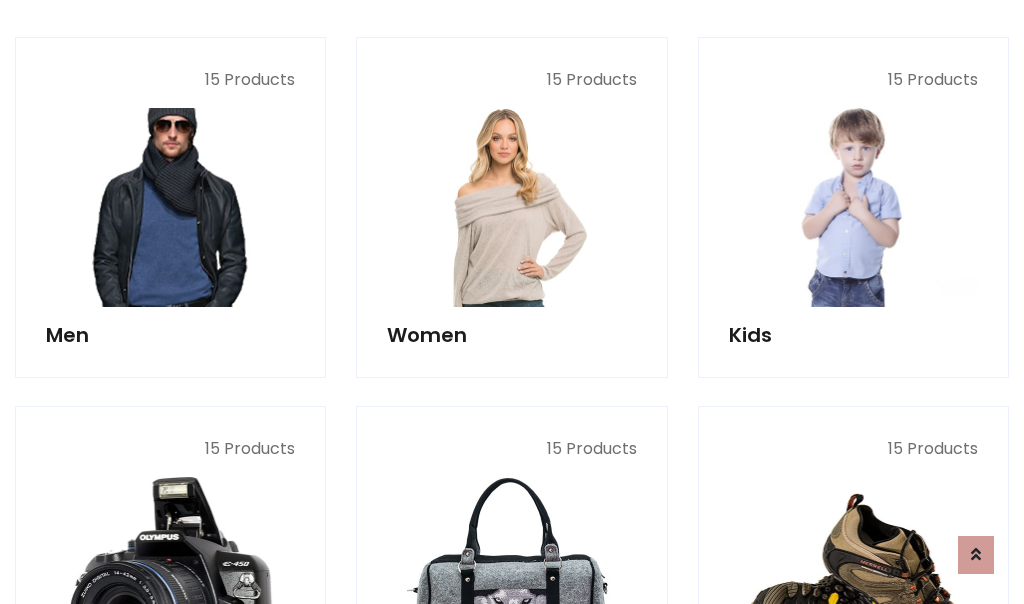 click at bounding box center [170, 207] 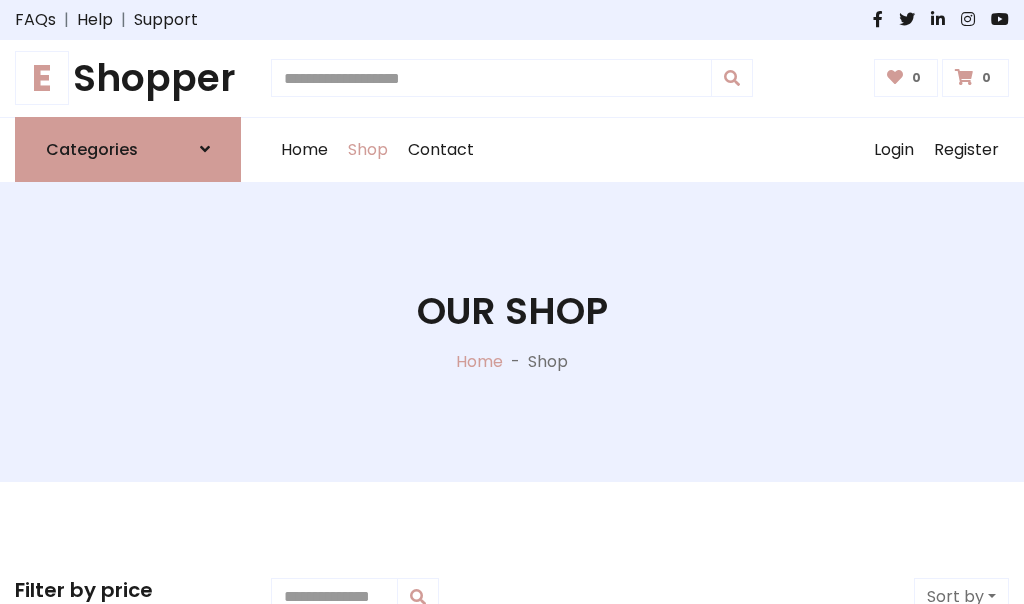 scroll, scrollTop: 807, scrollLeft: 0, axis: vertical 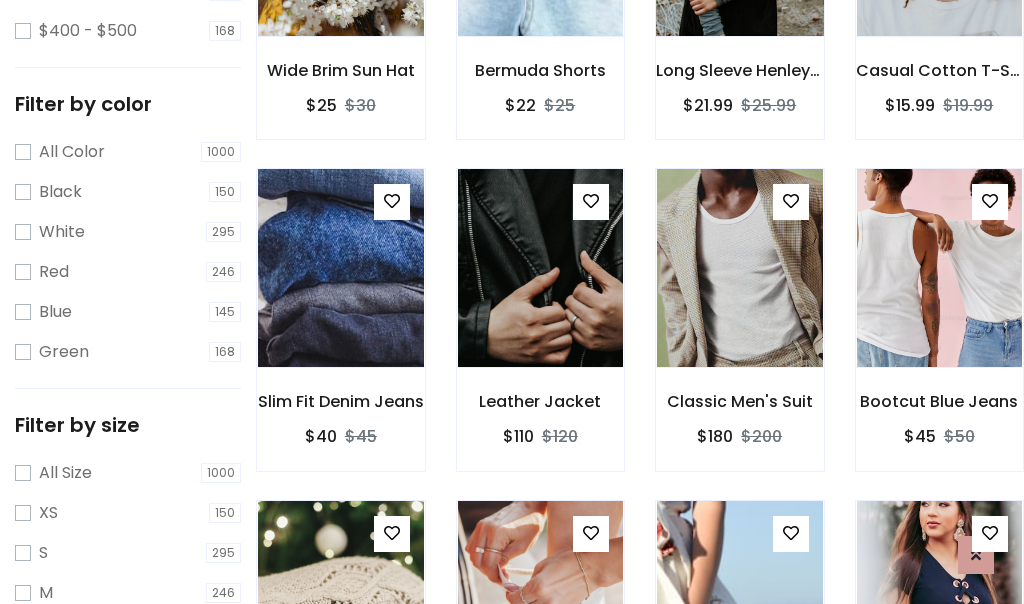 click at bounding box center (739, -63) 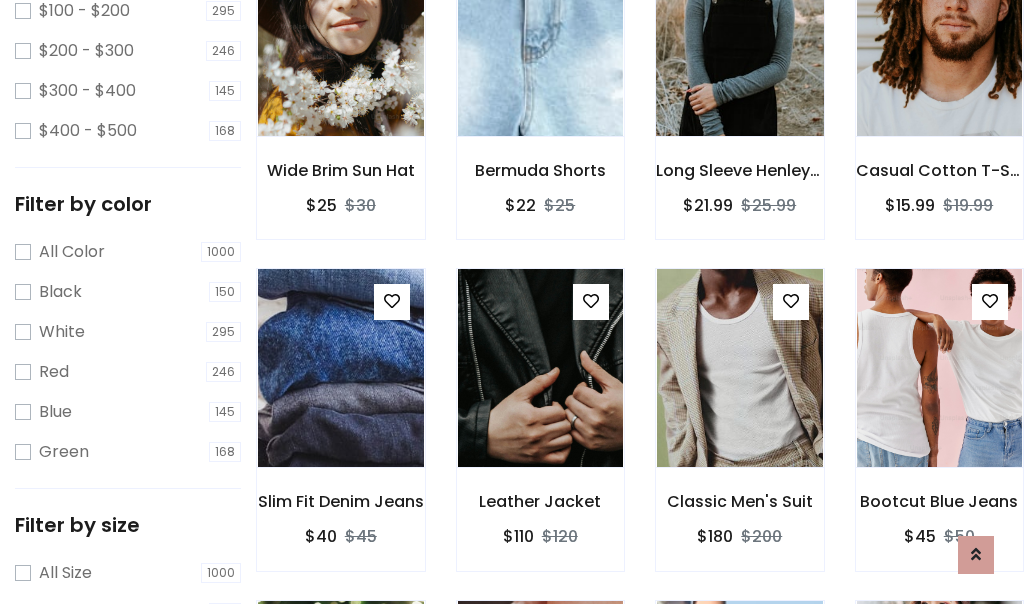 scroll, scrollTop: 100, scrollLeft: 0, axis: vertical 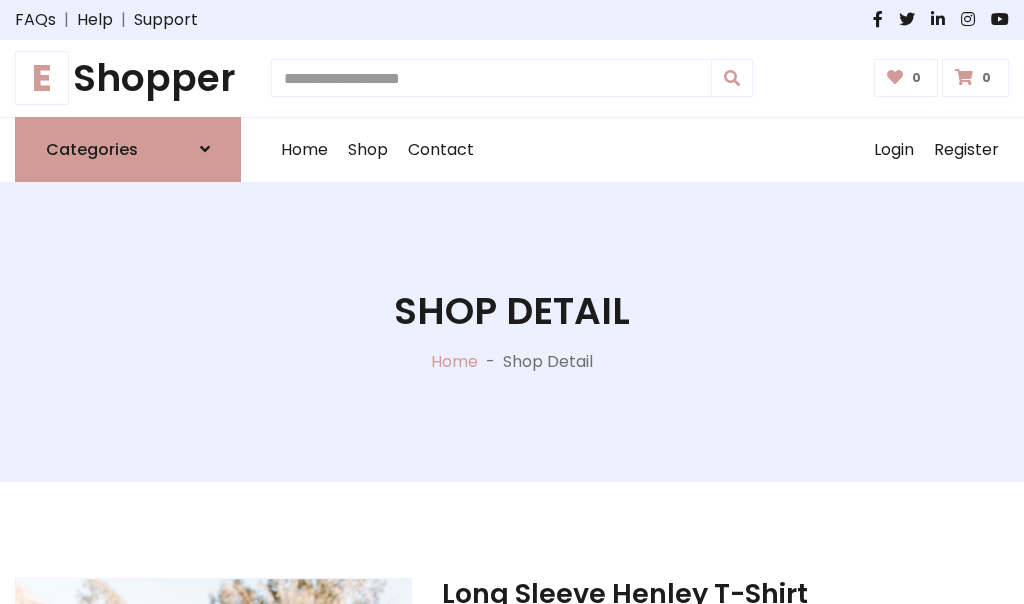 click on "M" at bounding box center [650, 774] 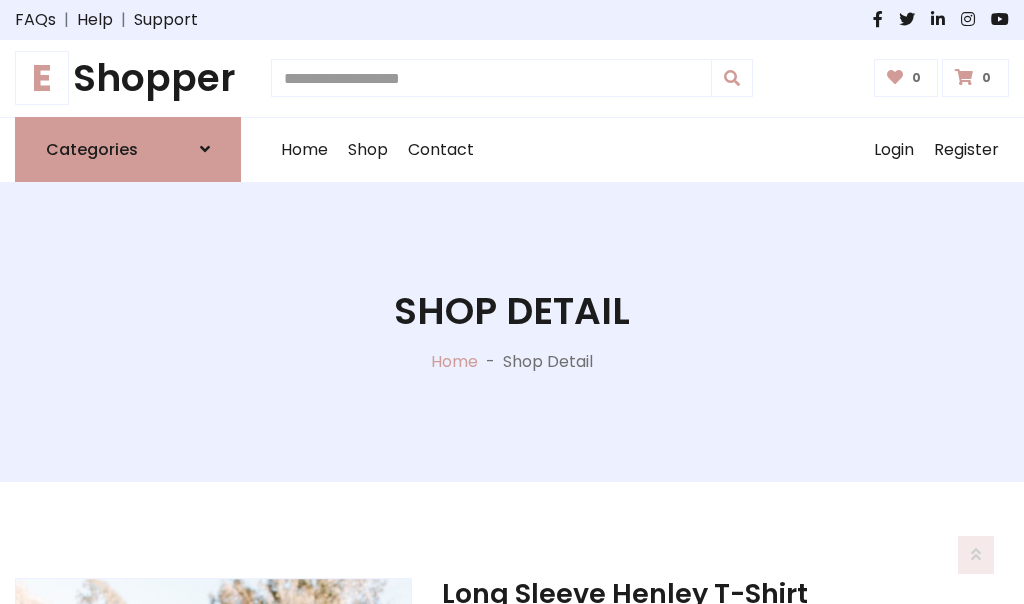 scroll, scrollTop: 182, scrollLeft: 0, axis: vertical 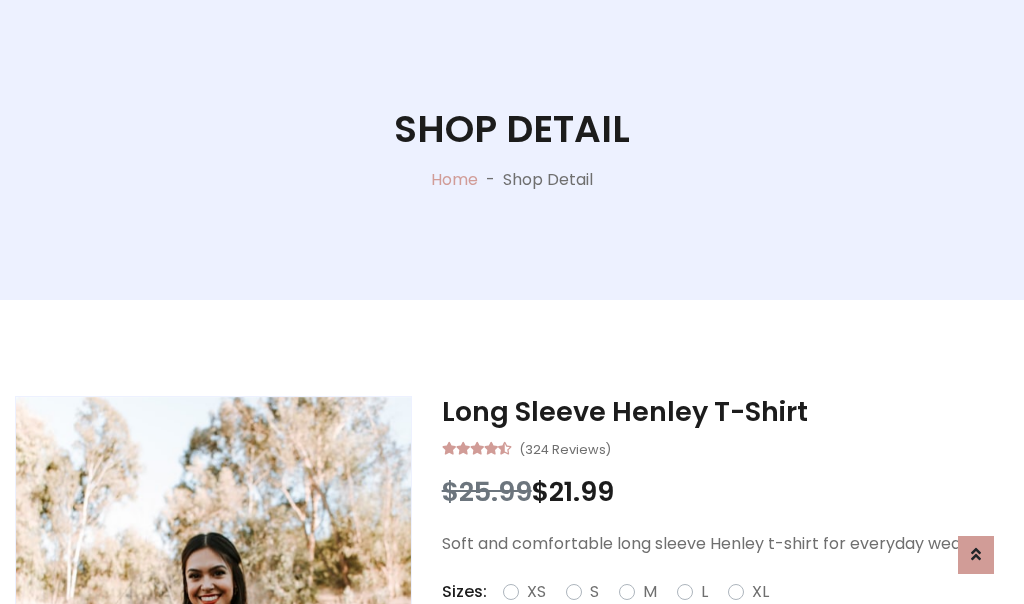 click on "Red" at bounding box center (732, 616) 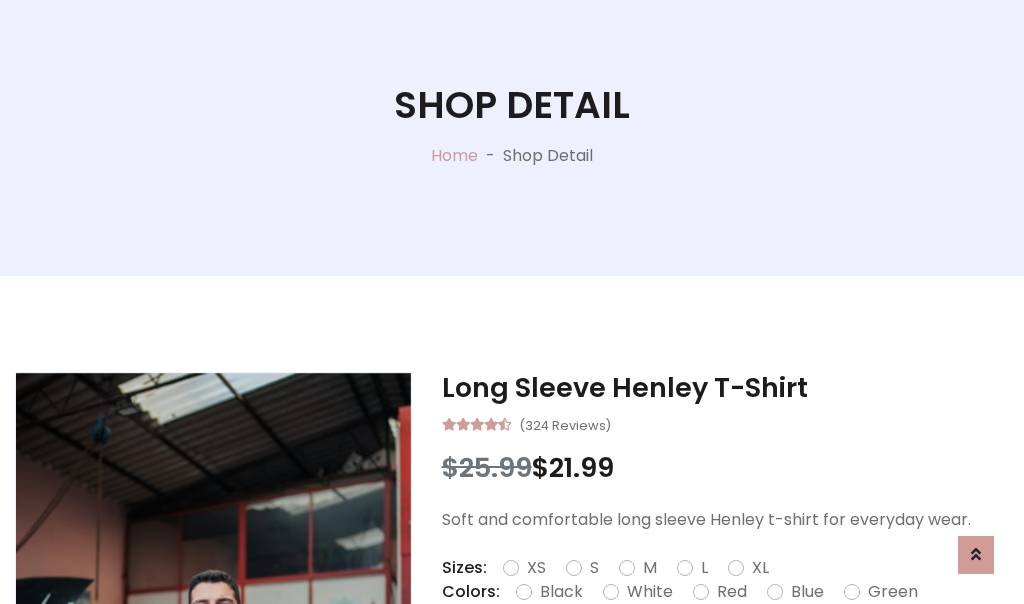 click on "Add To Cart" at bounding box center [663, 655] 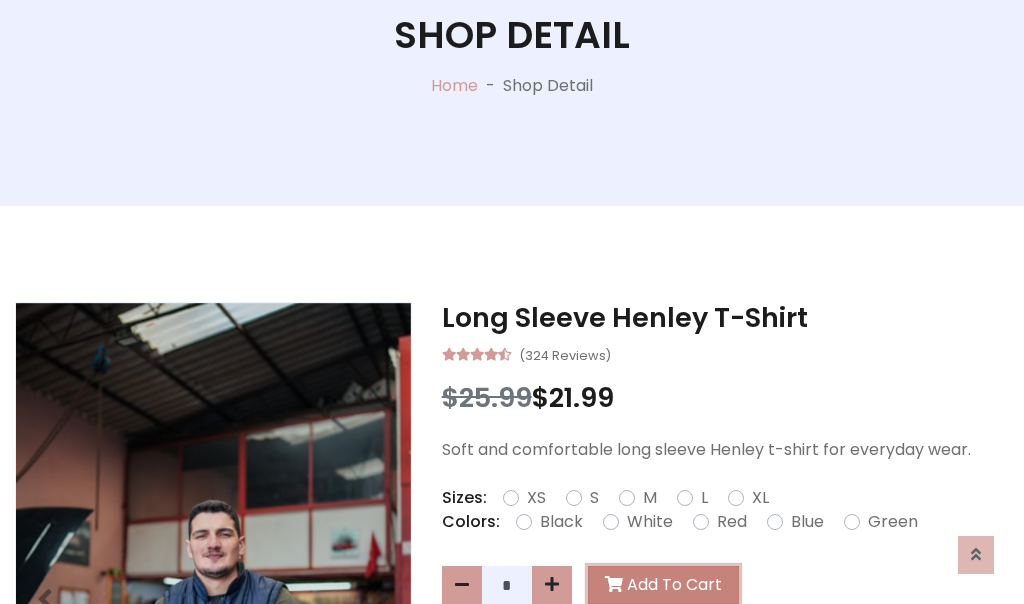 scroll, scrollTop: 0, scrollLeft: 0, axis: both 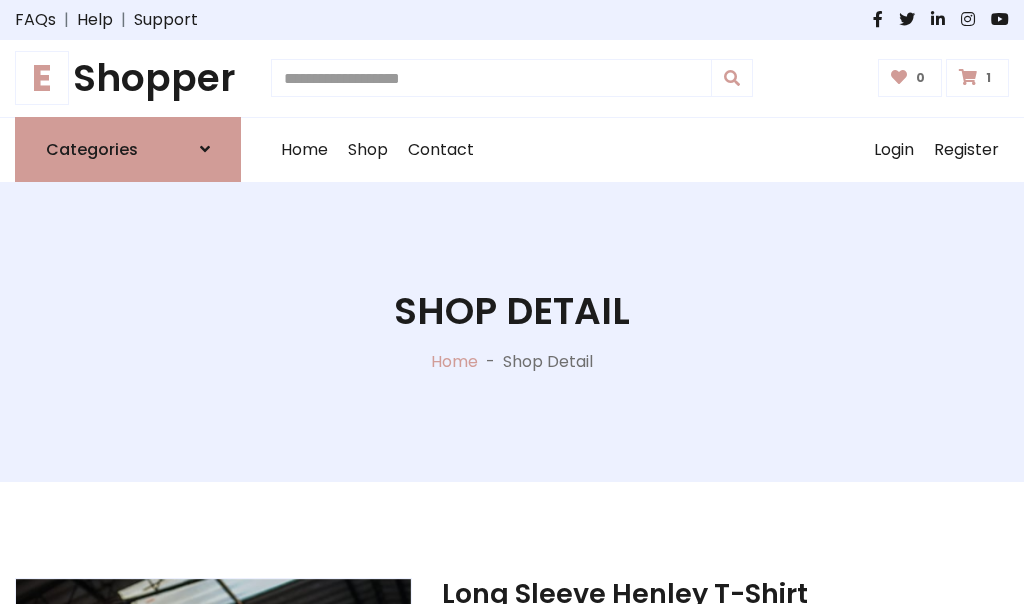 click at bounding box center [968, 77] 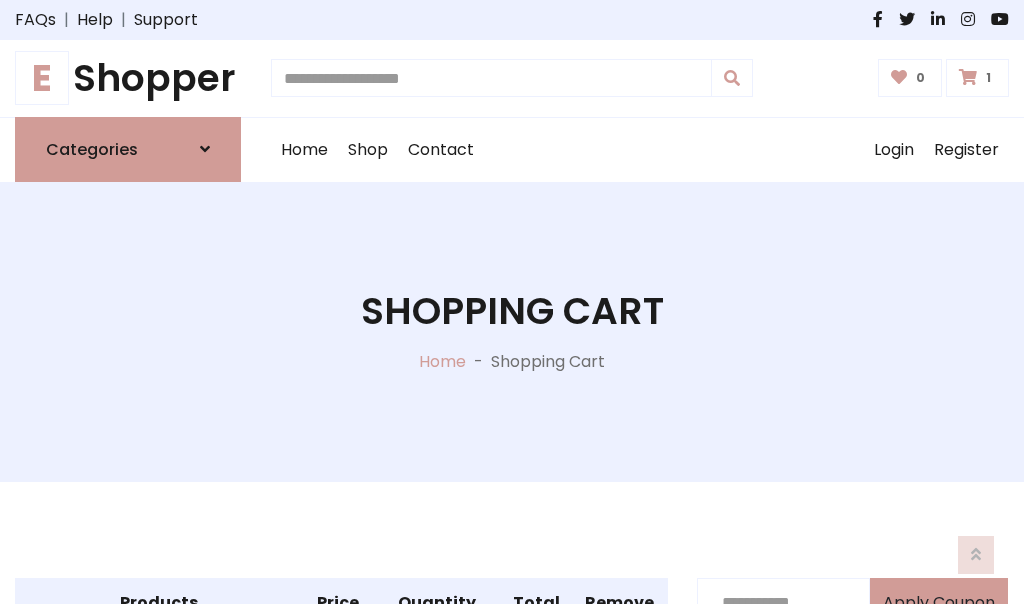 scroll, scrollTop: 474, scrollLeft: 0, axis: vertical 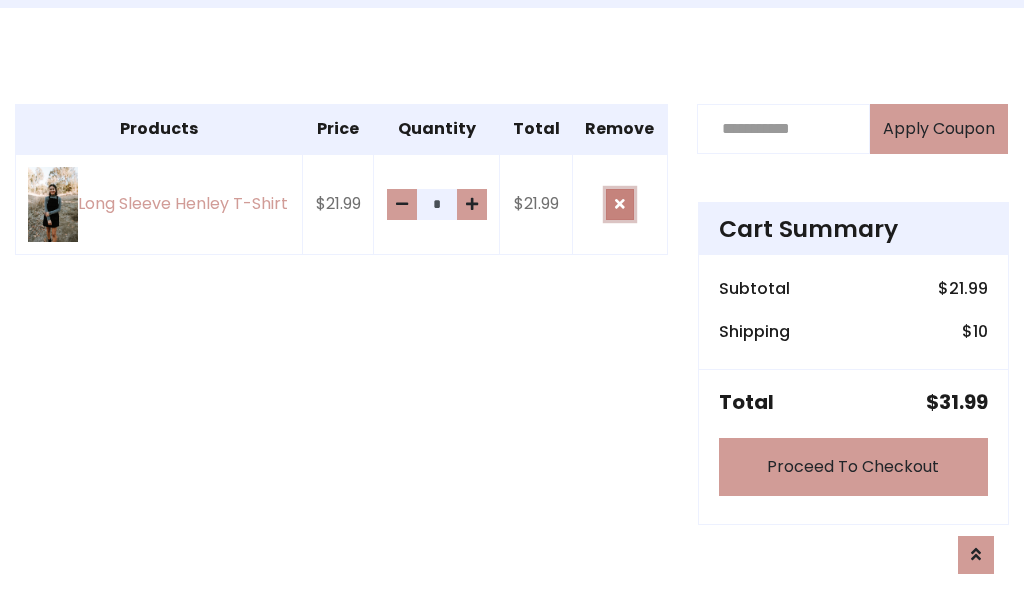 click at bounding box center [620, 204] 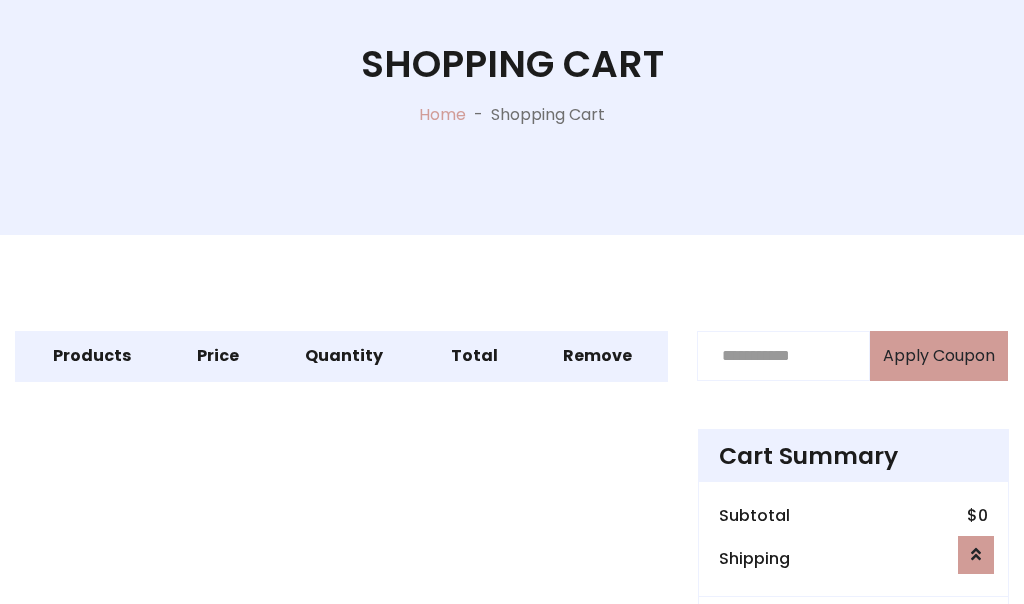 scroll, scrollTop: 366, scrollLeft: 0, axis: vertical 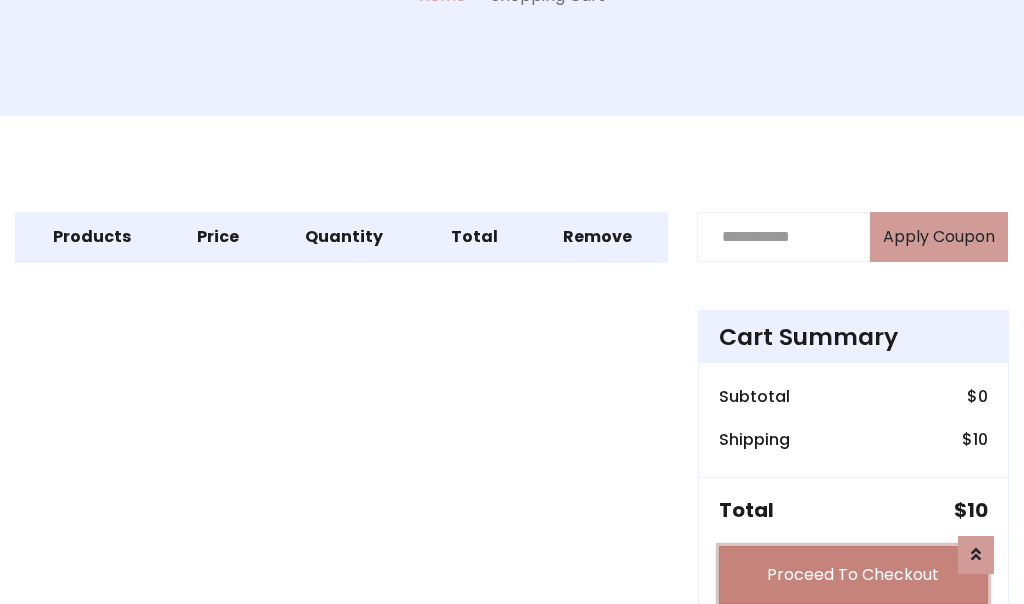 click on "Proceed To Checkout" at bounding box center (853, 575) 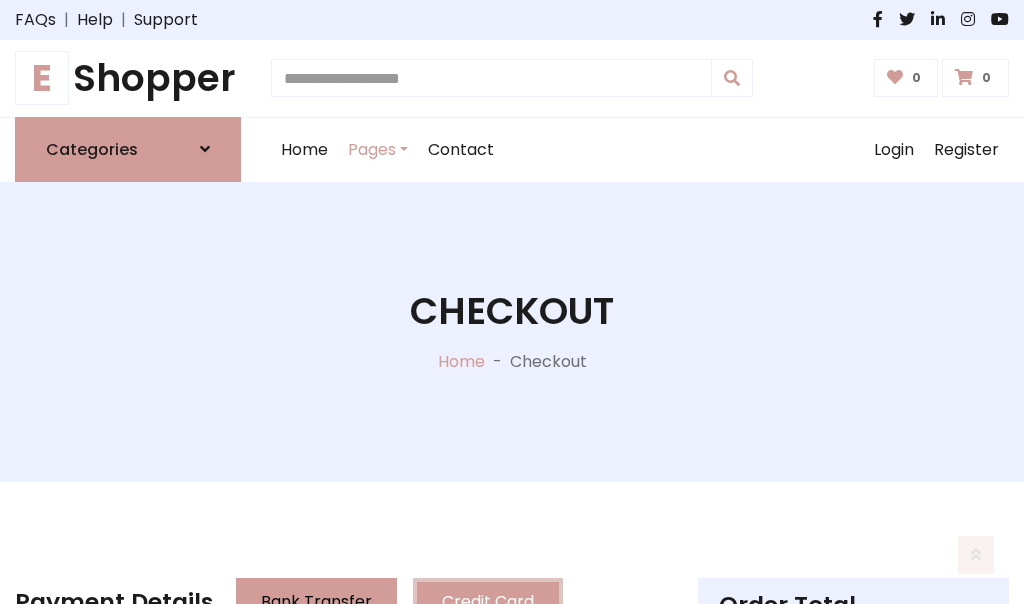 scroll, scrollTop: 137, scrollLeft: 0, axis: vertical 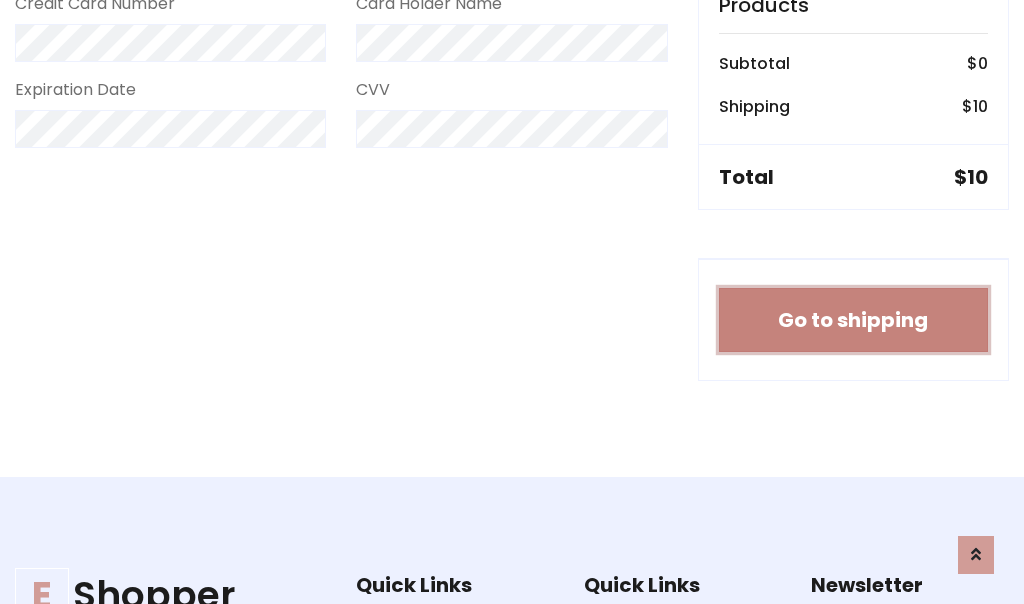 click on "Go to shipping" at bounding box center [853, 320] 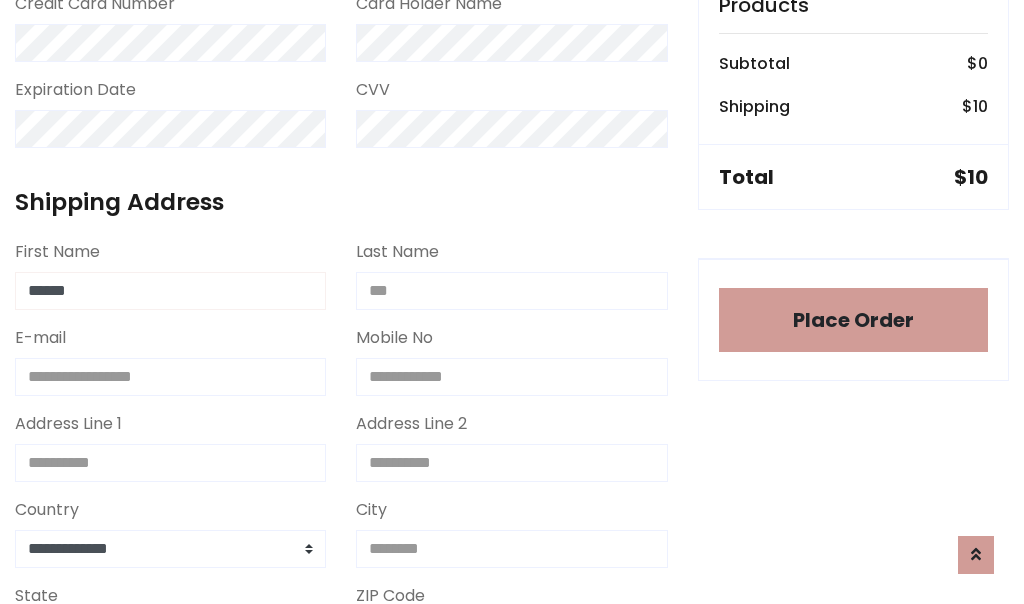 type on "******" 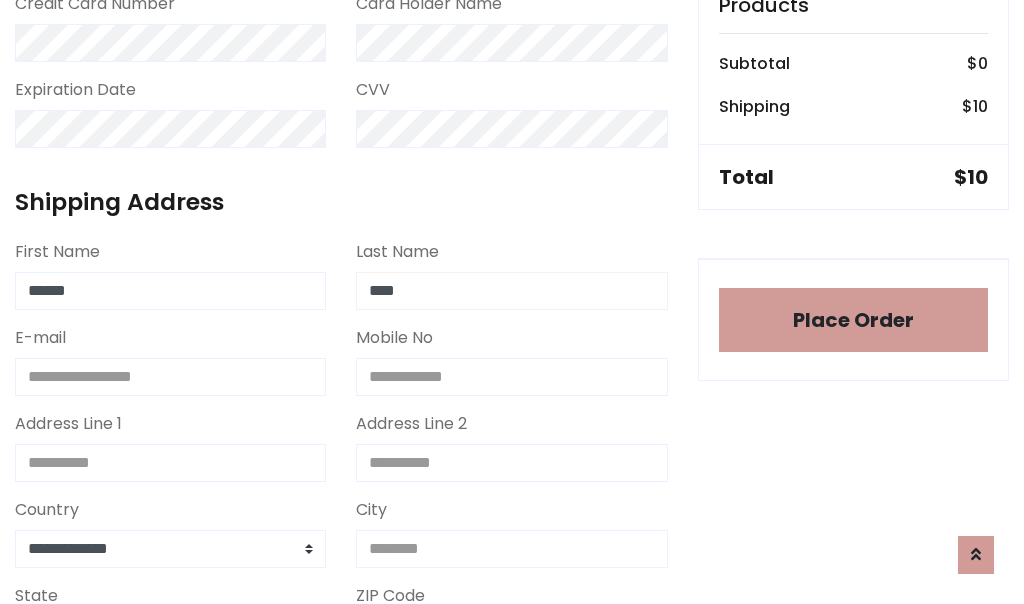 type on "****" 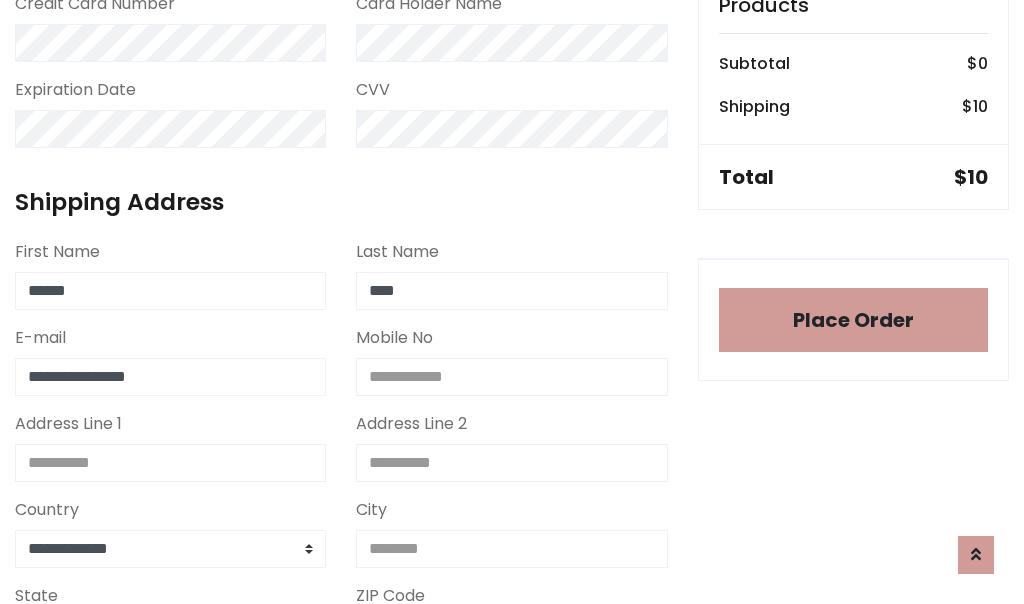 type on "**********" 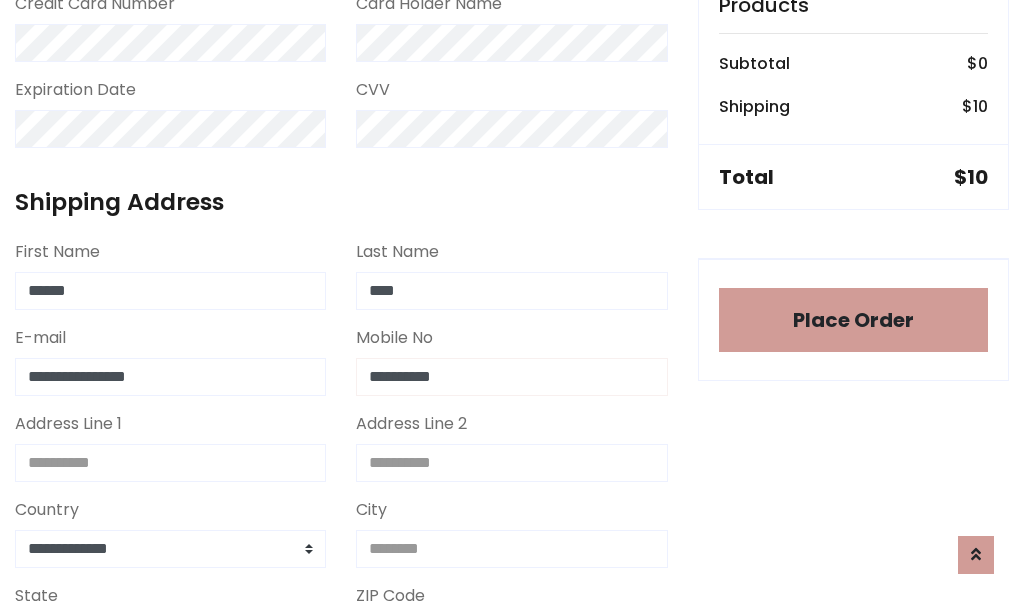 type on "**********" 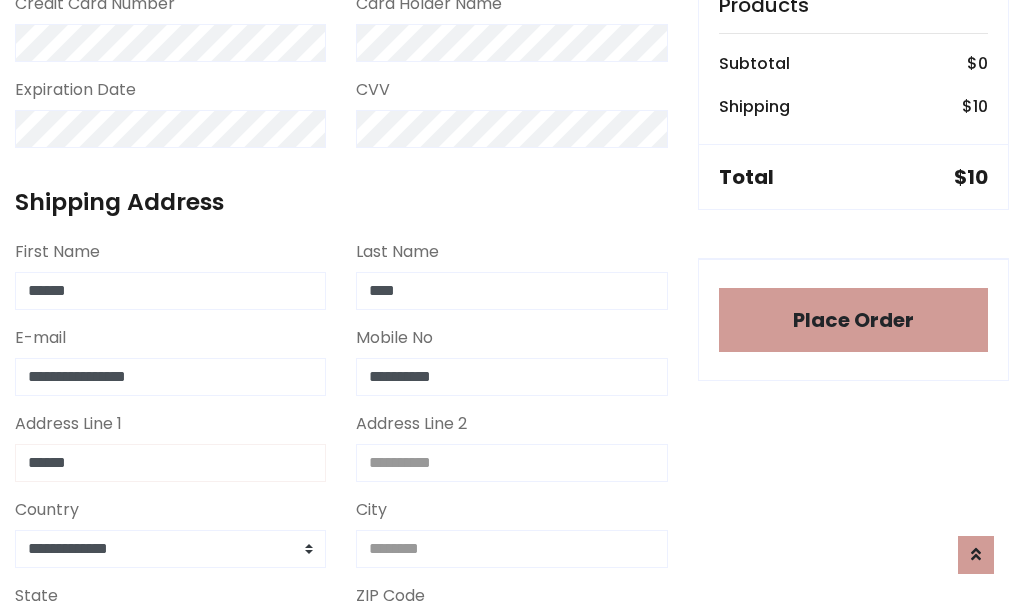 type on "******" 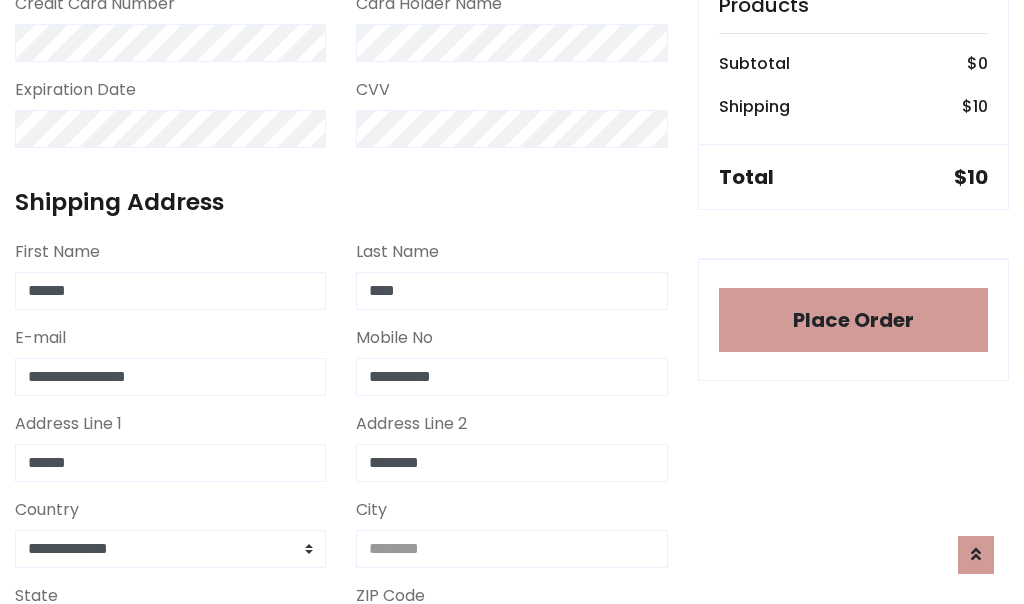 type on "********" 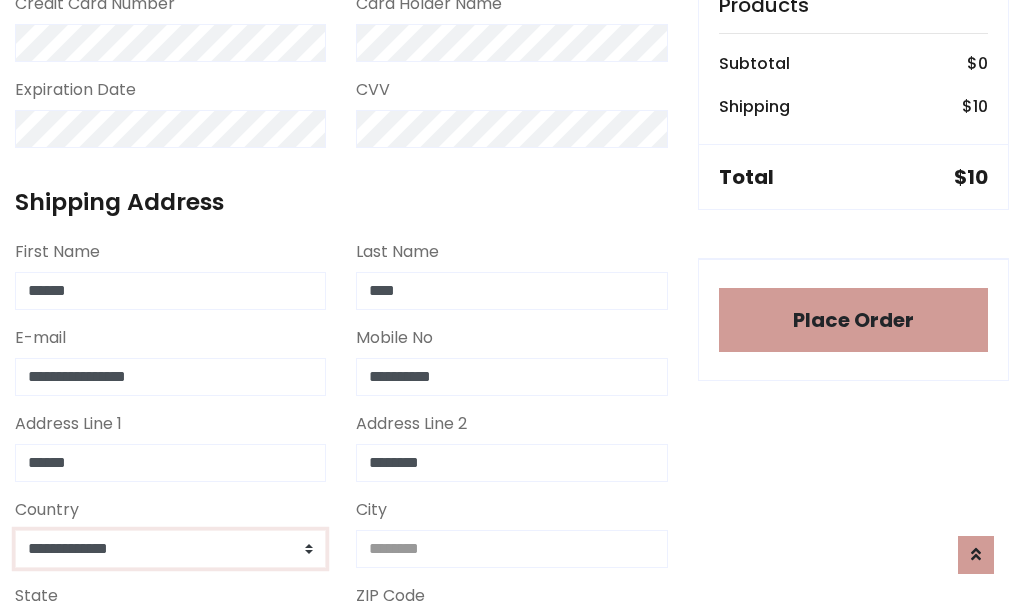 select on "*******" 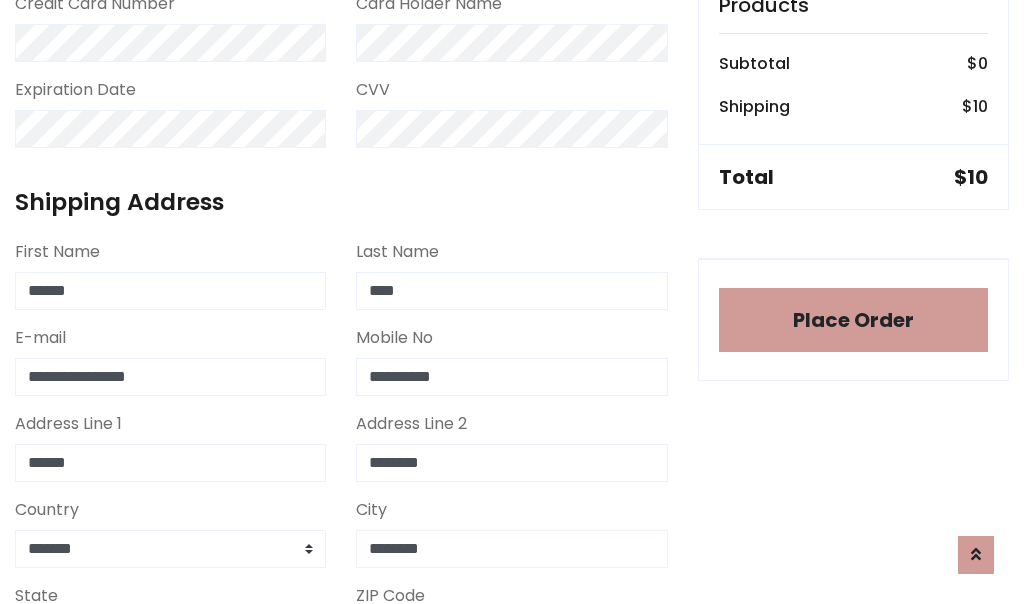 type on "********" 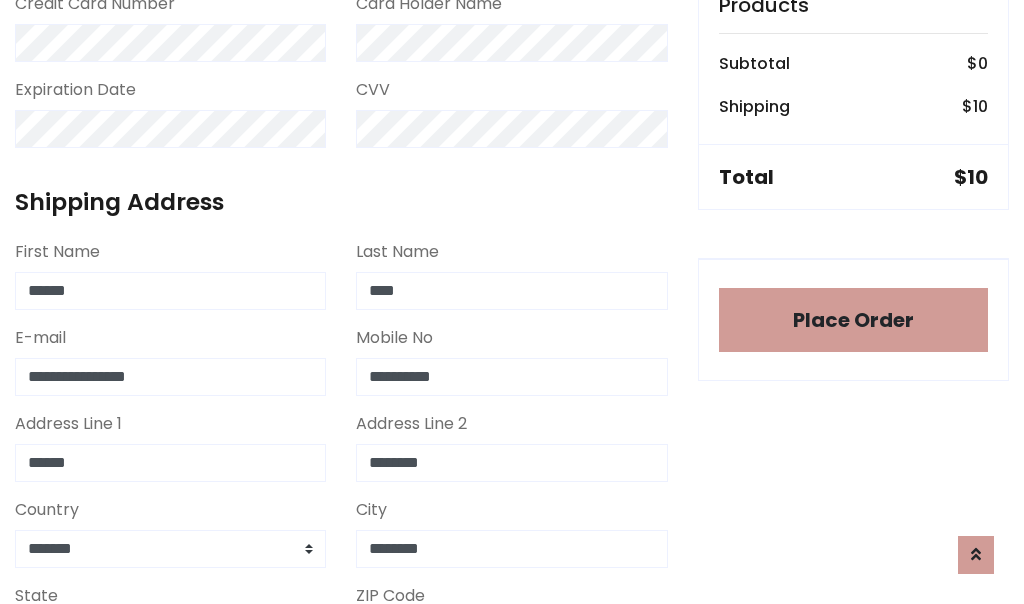 scroll, scrollTop: 991, scrollLeft: 0, axis: vertical 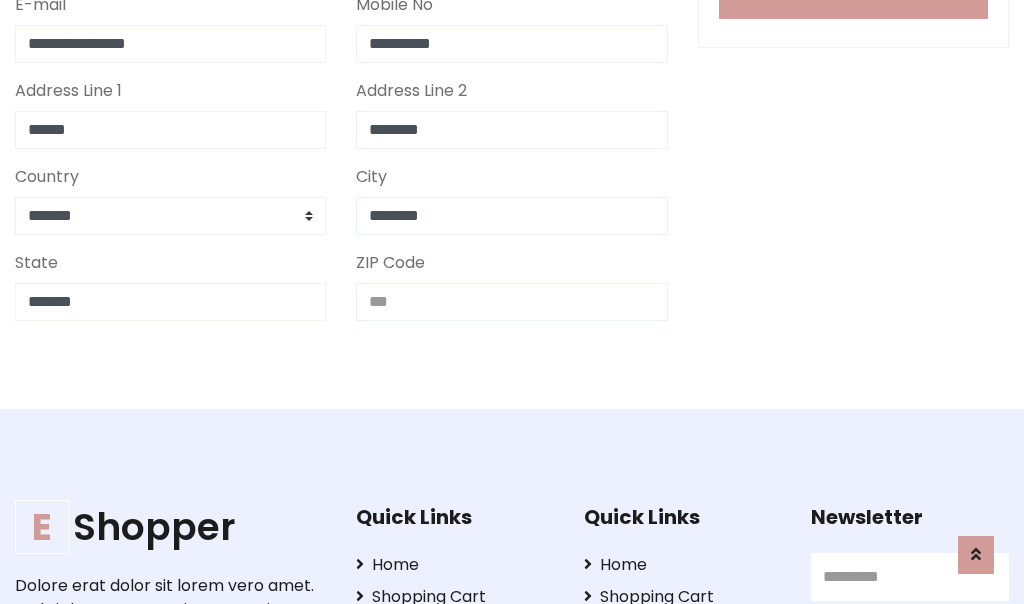 type on "*******" 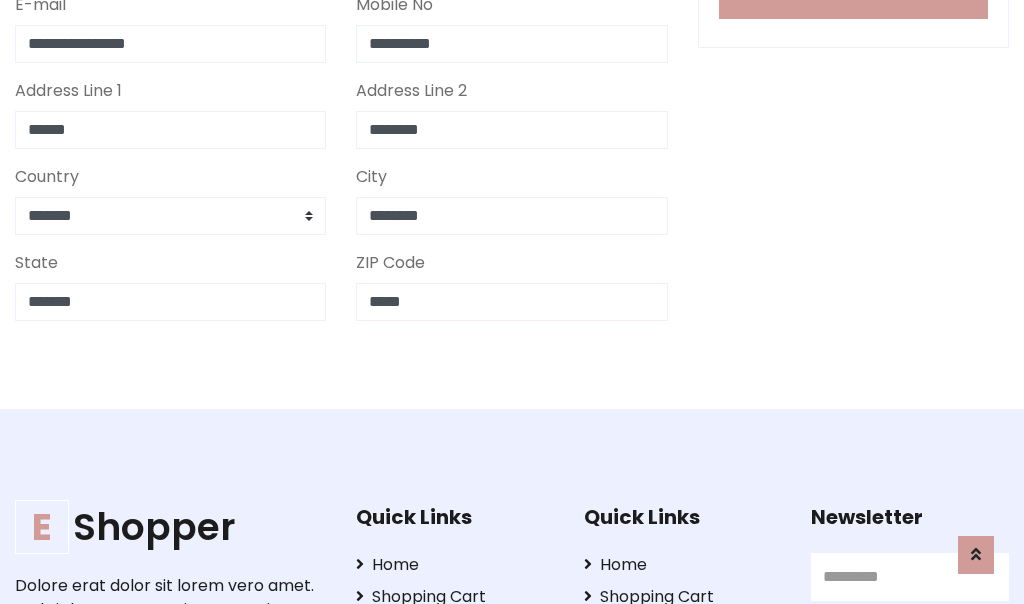 scroll, scrollTop: 403, scrollLeft: 0, axis: vertical 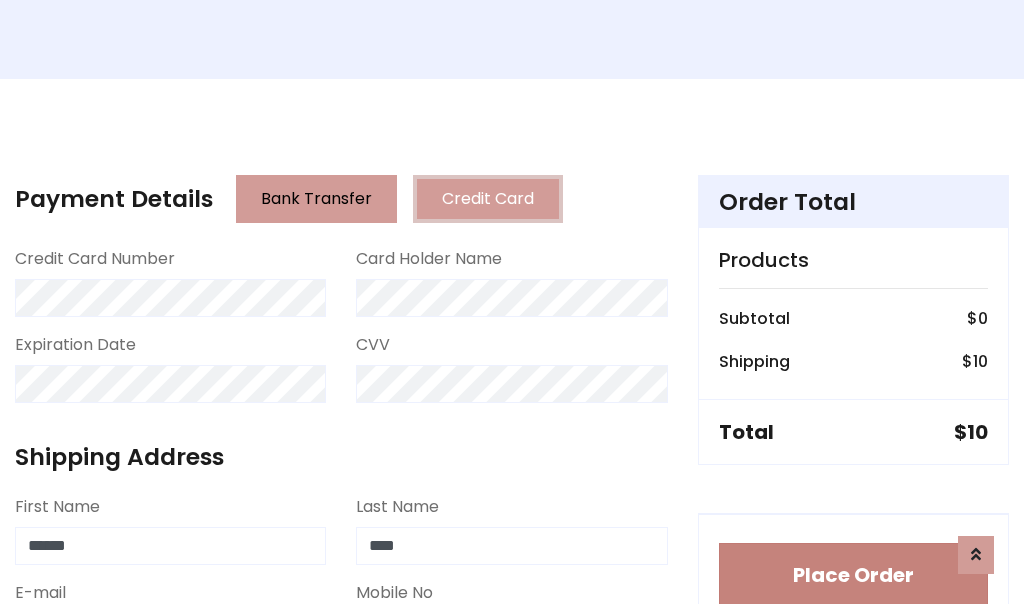 type on "*****" 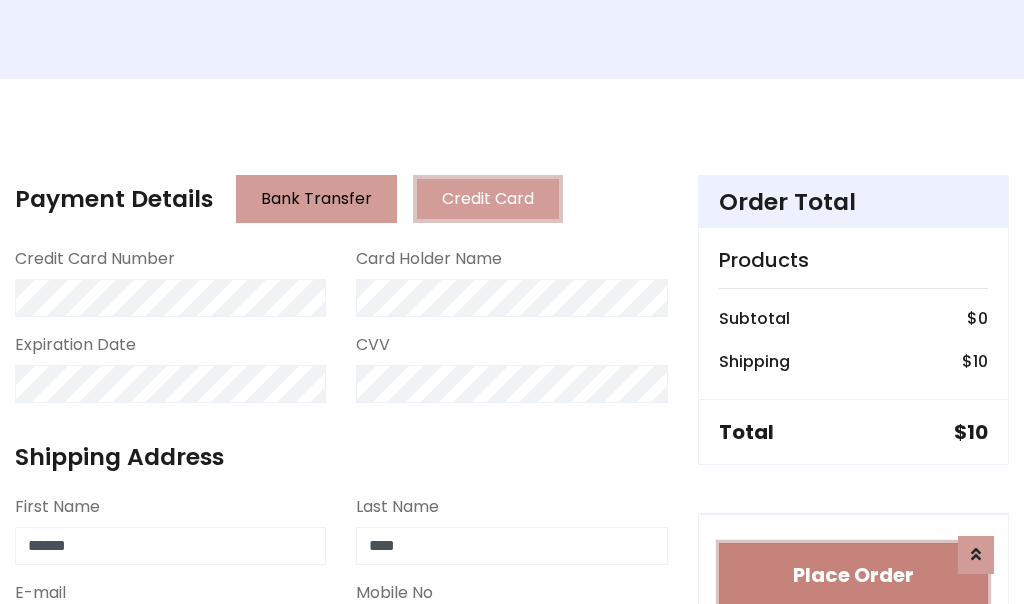 click on "Place Order" at bounding box center (853, 575) 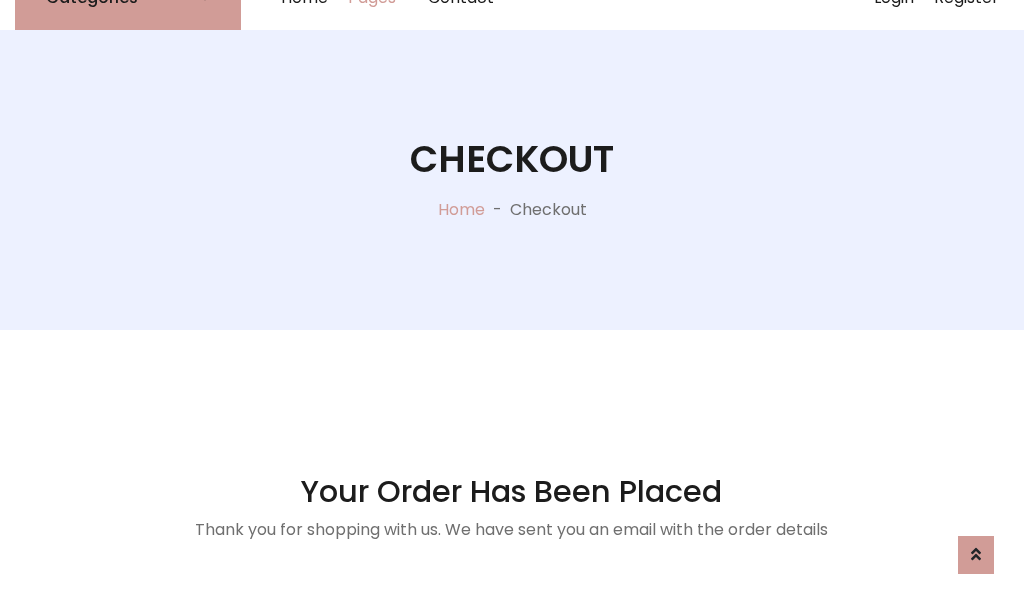 scroll, scrollTop: 0, scrollLeft: 0, axis: both 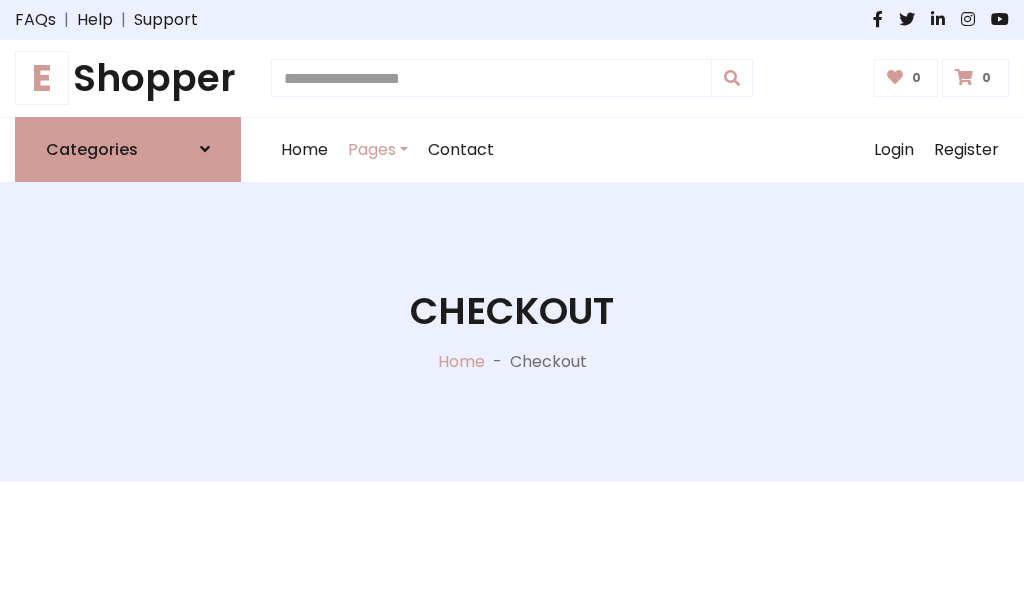 click on "E Shopper" at bounding box center (128, 78) 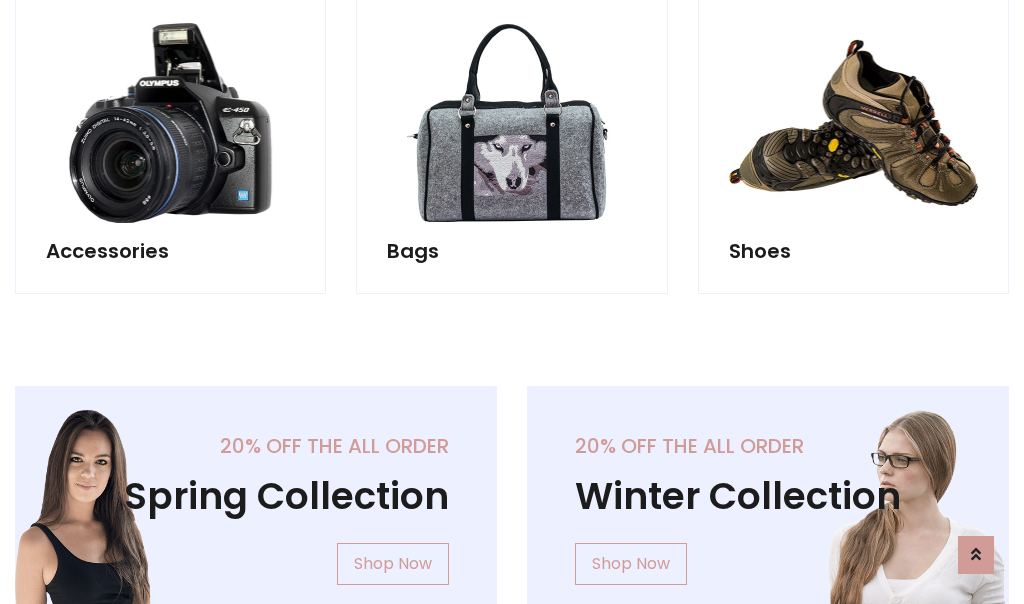 scroll, scrollTop: 770, scrollLeft: 0, axis: vertical 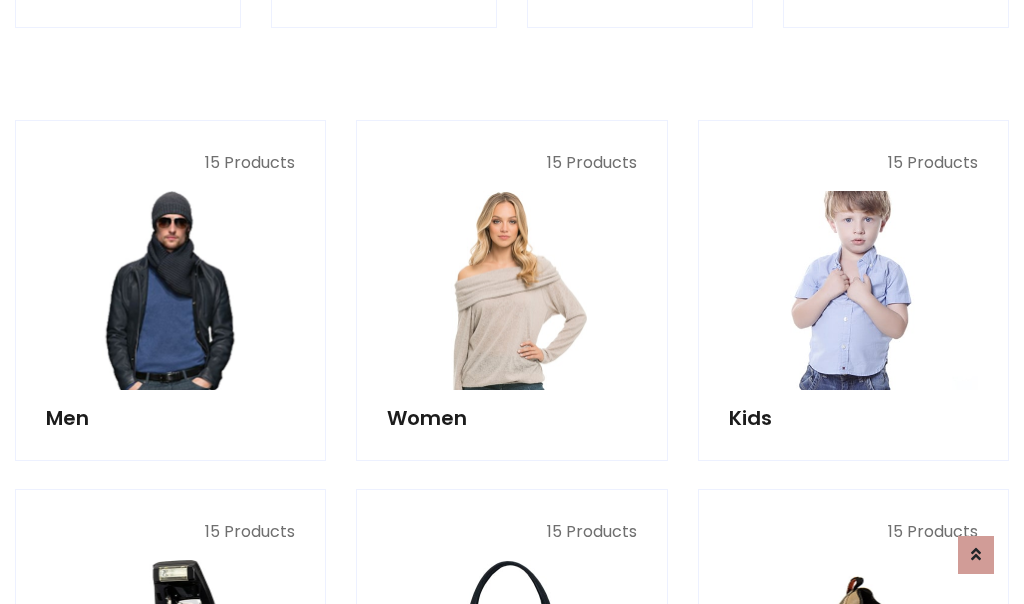 click at bounding box center (853, 290) 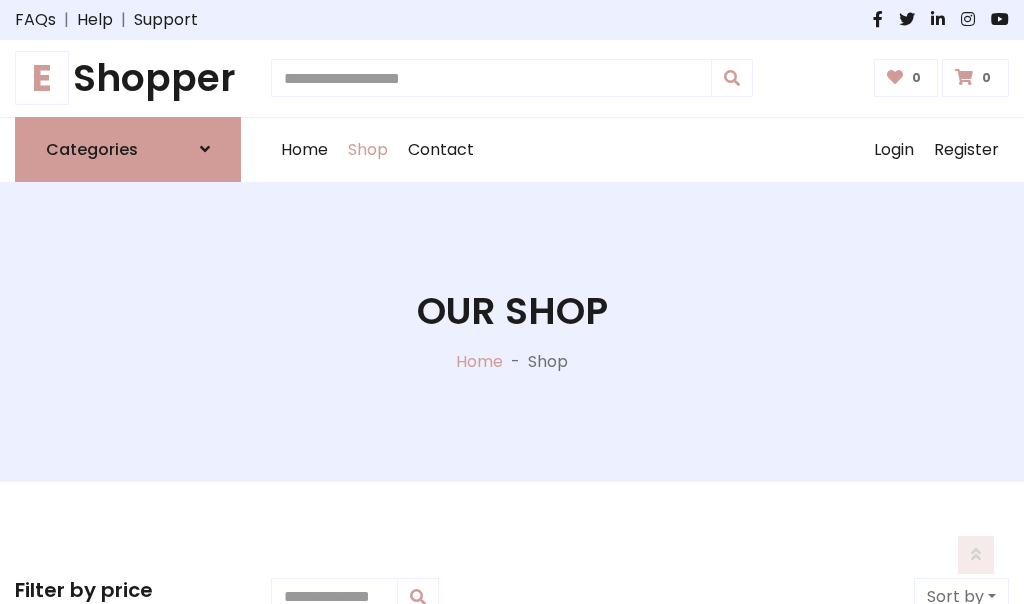 scroll, scrollTop: 549, scrollLeft: 0, axis: vertical 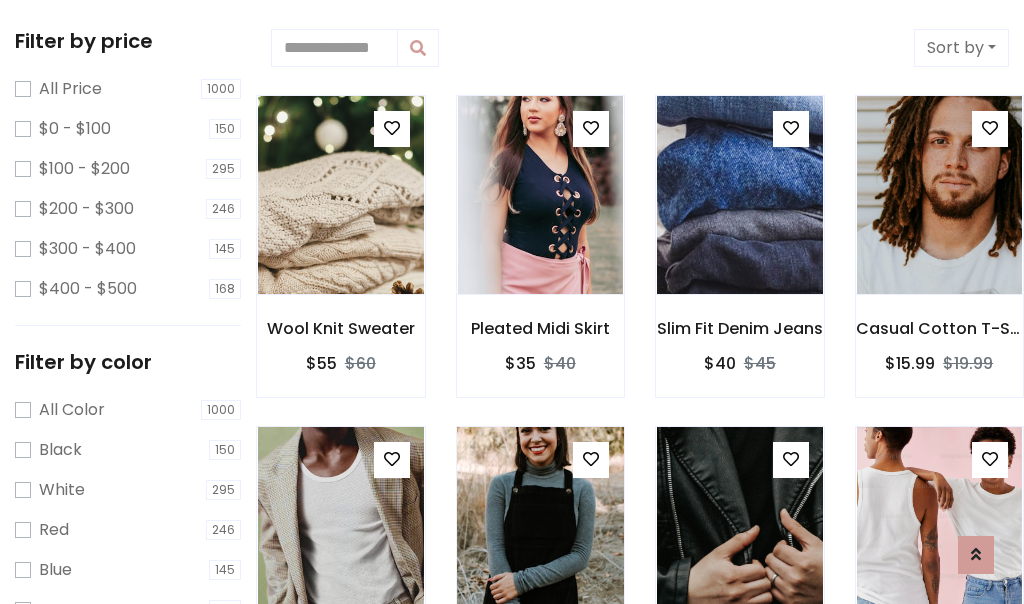 click at bounding box center [591, 459] 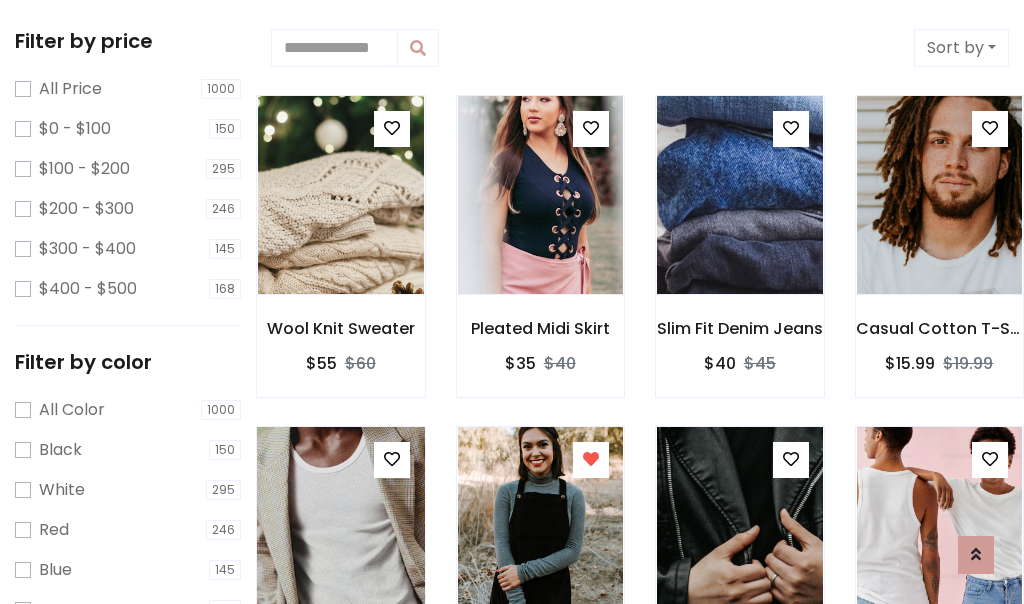 click at bounding box center [340, 526] 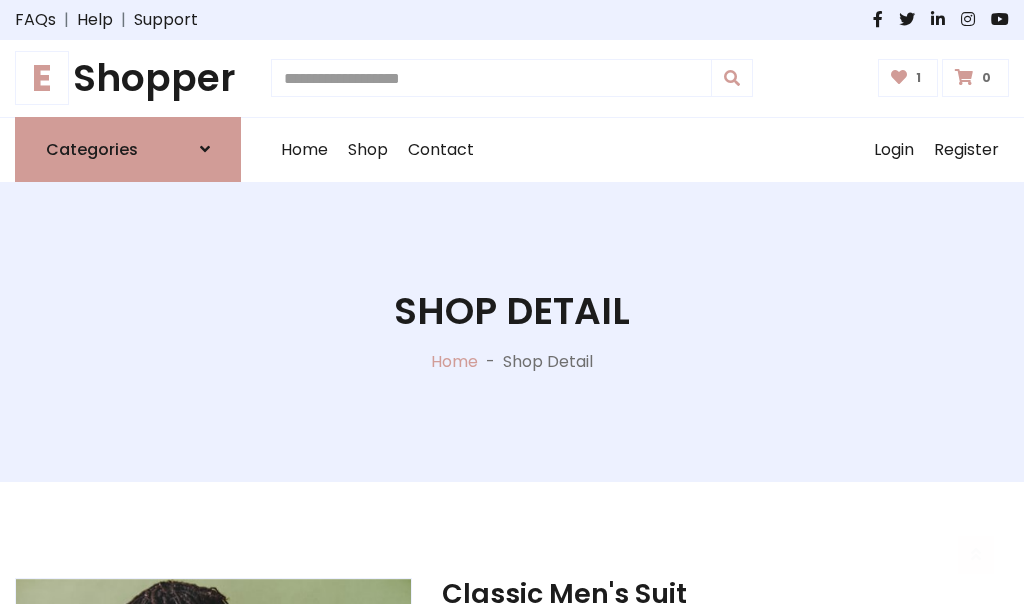 scroll, scrollTop: 262, scrollLeft: 0, axis: vertical 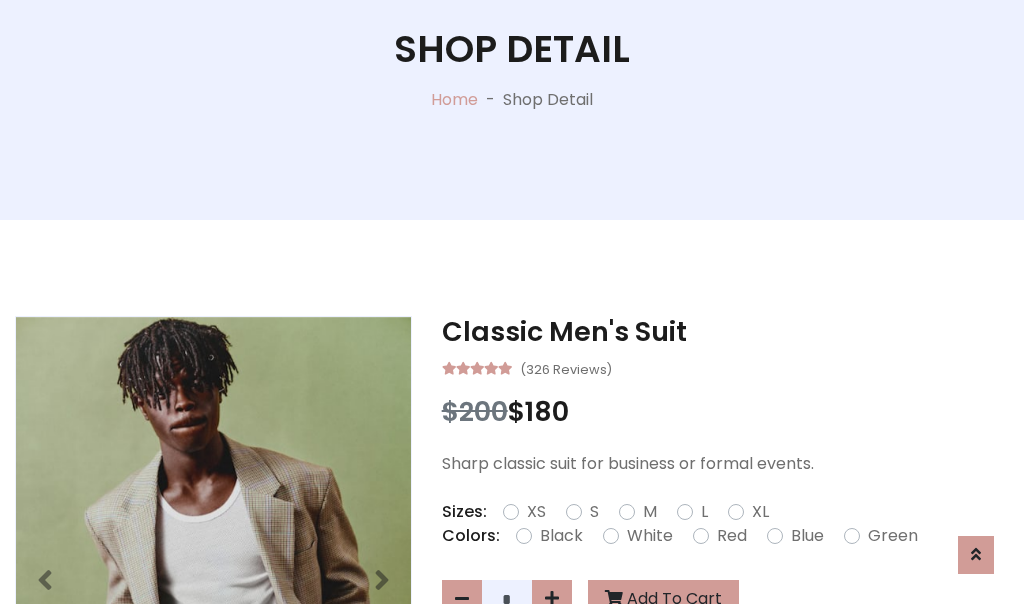 click on "XL" at bounding box center (760, 512) 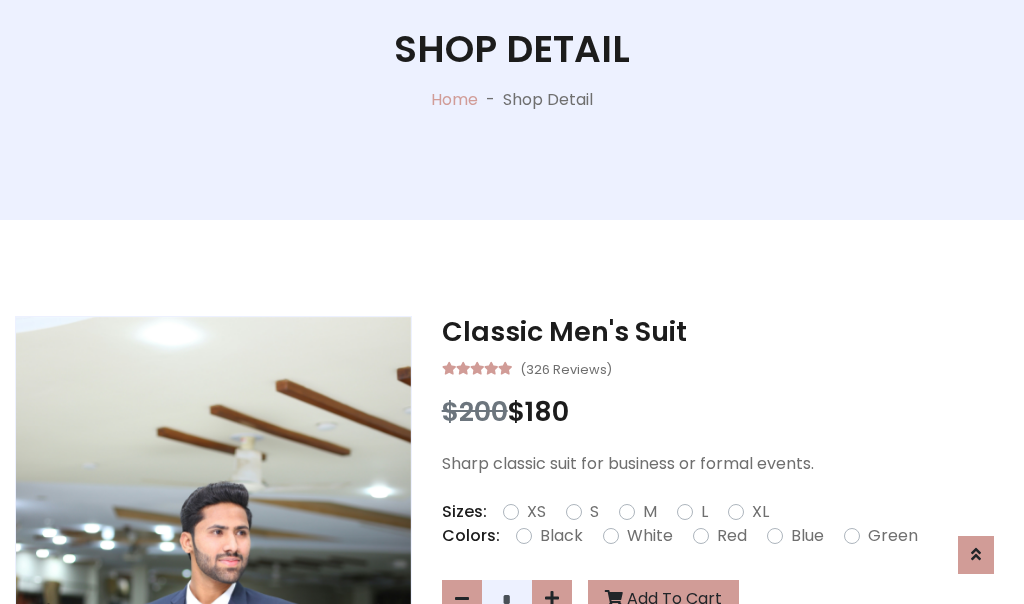 click on "Black" at bounding box center (561, 536) 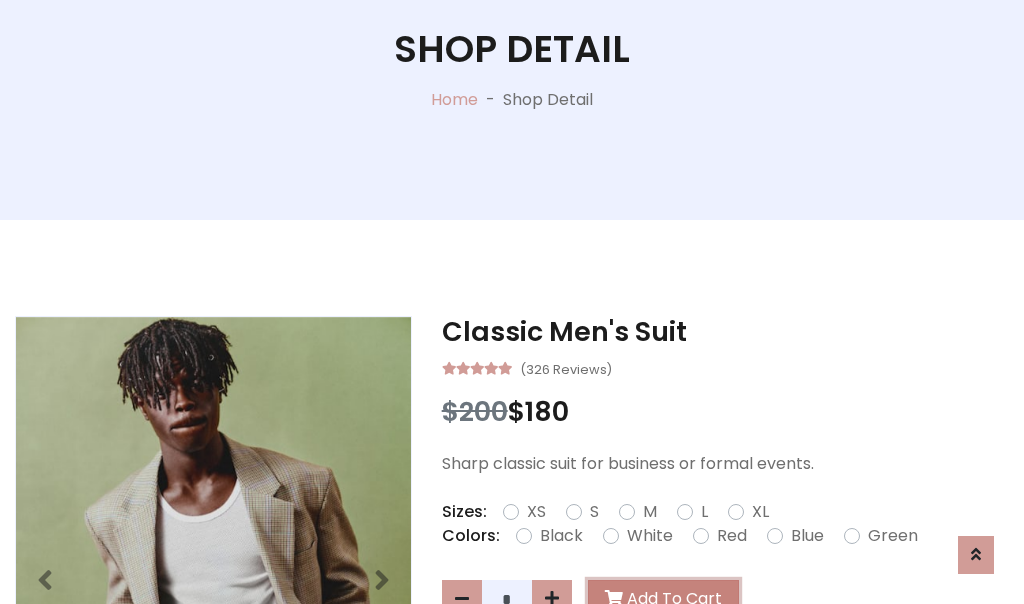 click on "Add To Cart" at bounding box center (663, 599) 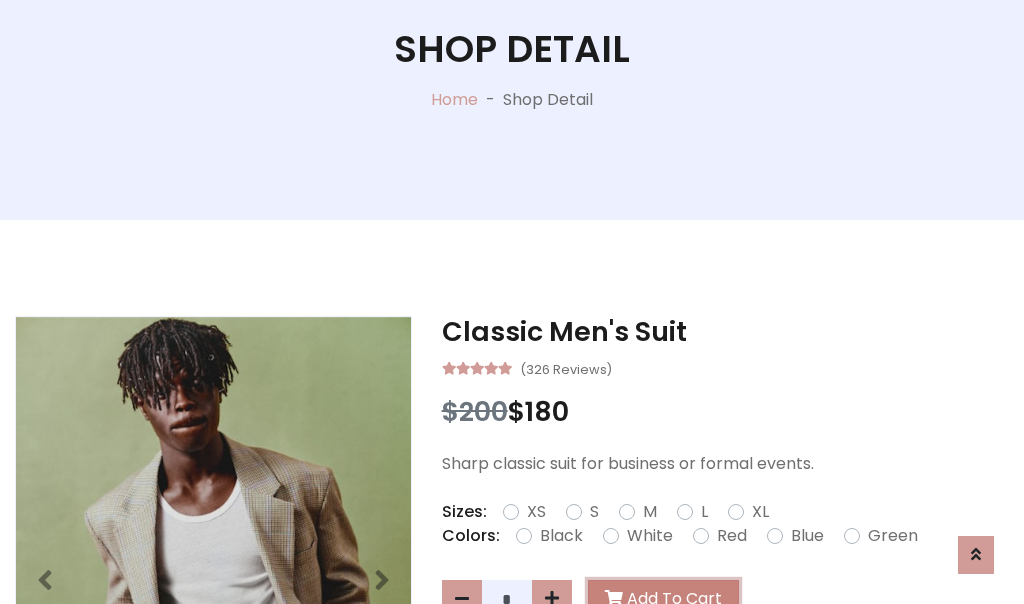 scroll, scrollTop: 0, scrollLeft: 0, axis: both 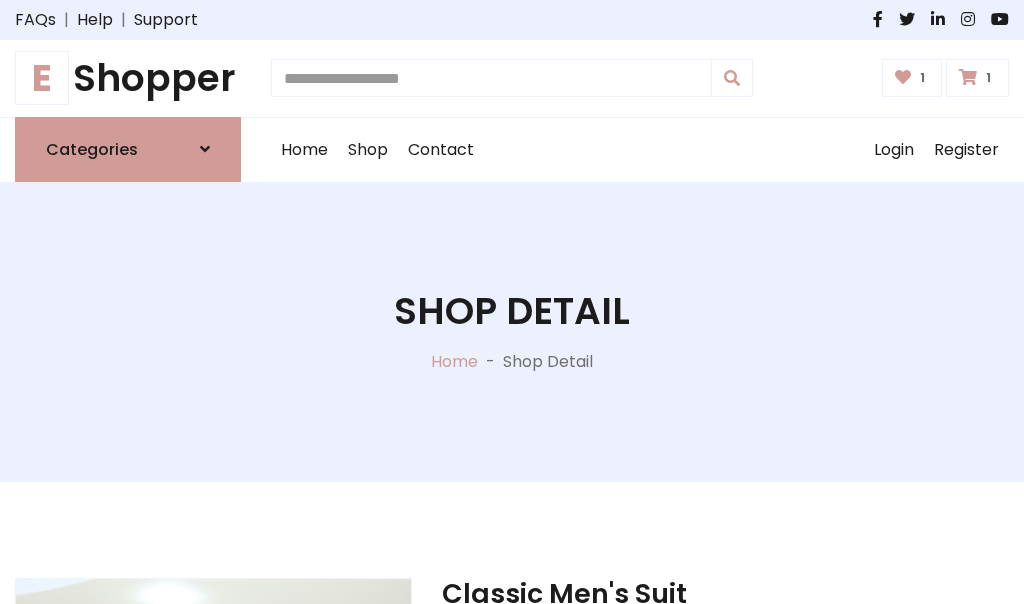 click at bounding box center (968, 77) 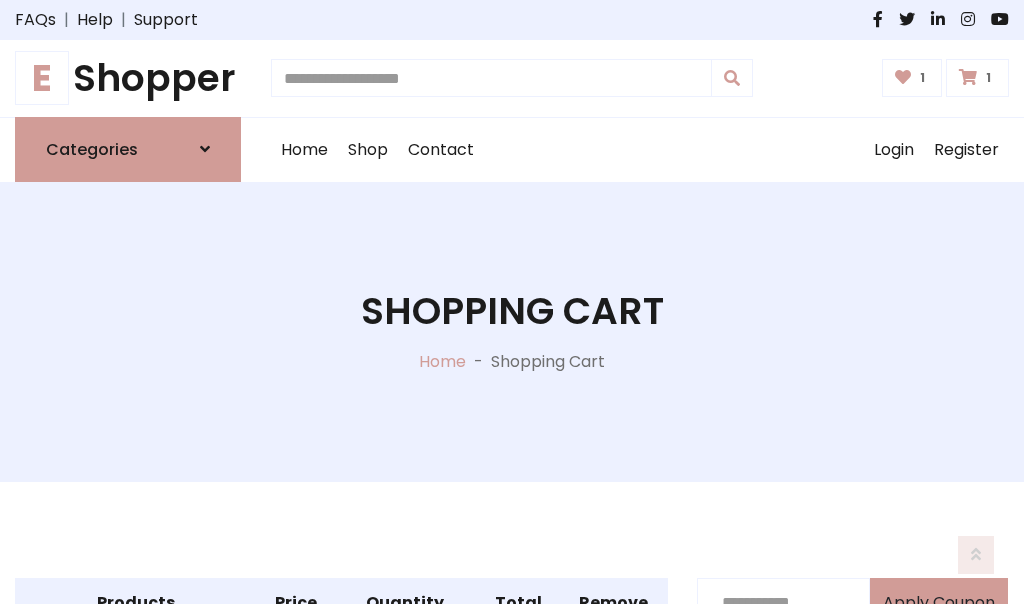 scroll, scrollTop: 570, scrollLeft: 0, axis: vertical 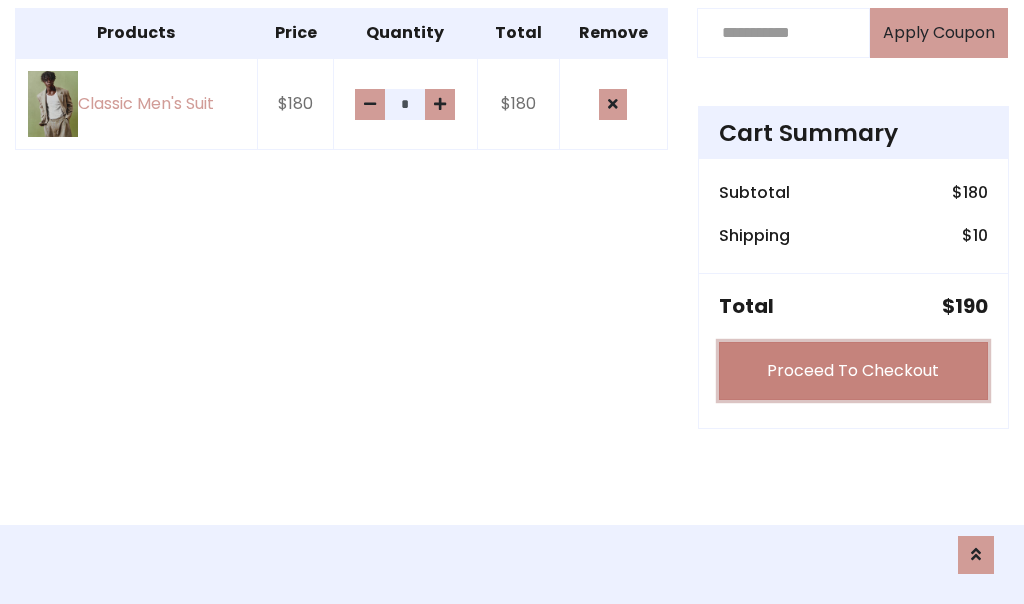 click on "Proceed To Checkout" at bounding box center (853, 371) 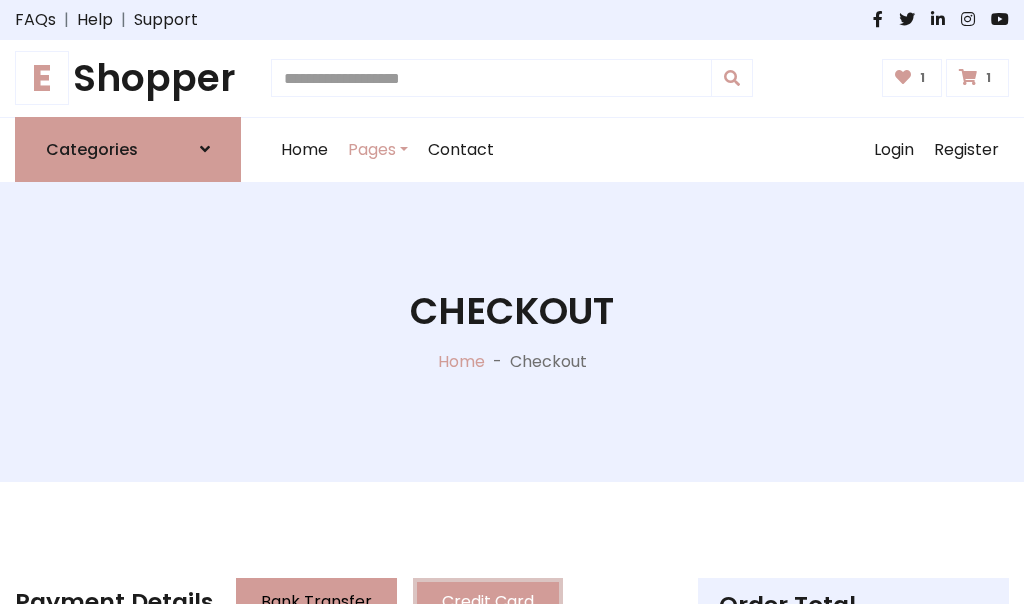 scroll, scrollTop: 201, scrollLeft: 0, axis: vertical 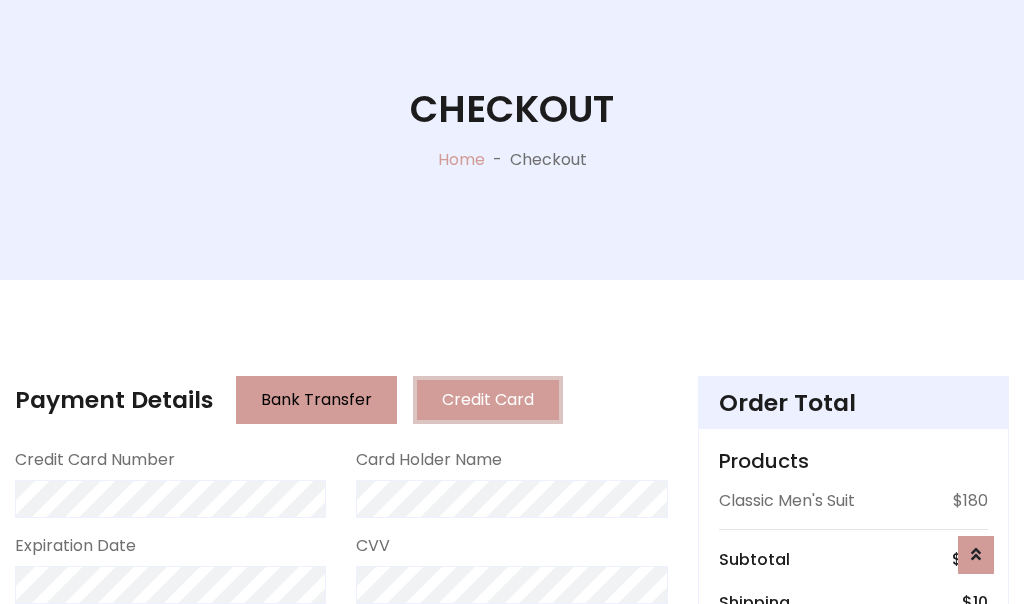 click on "Go to shipping" at bounding box center [853, 816] 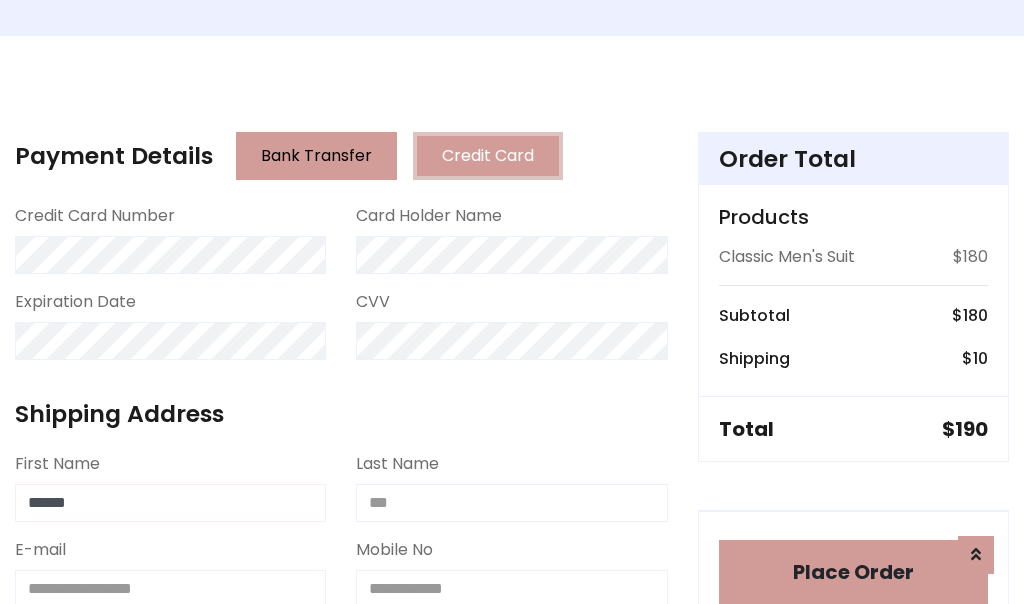 type on "******" 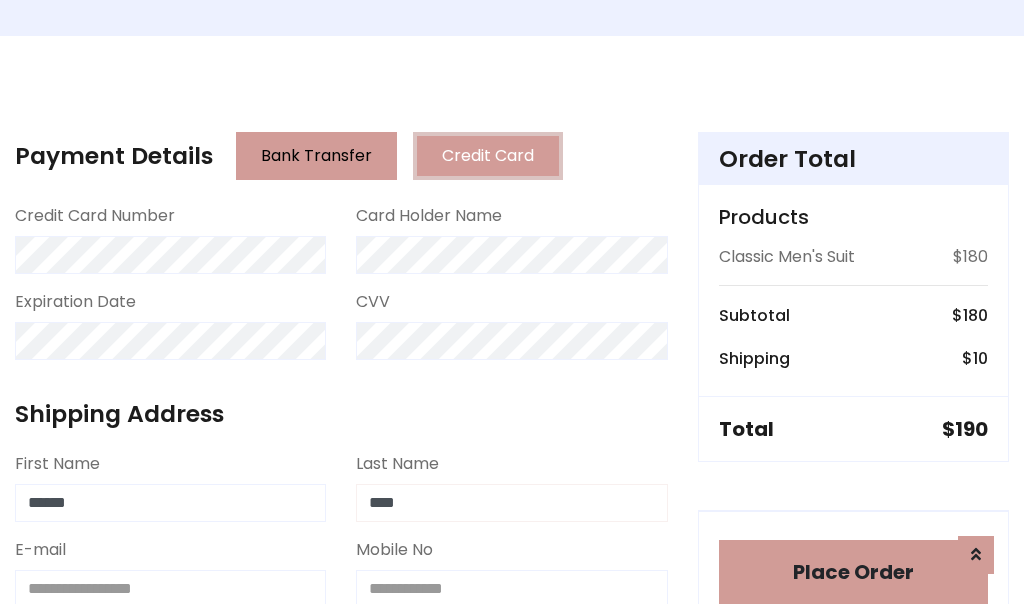 type on "****" 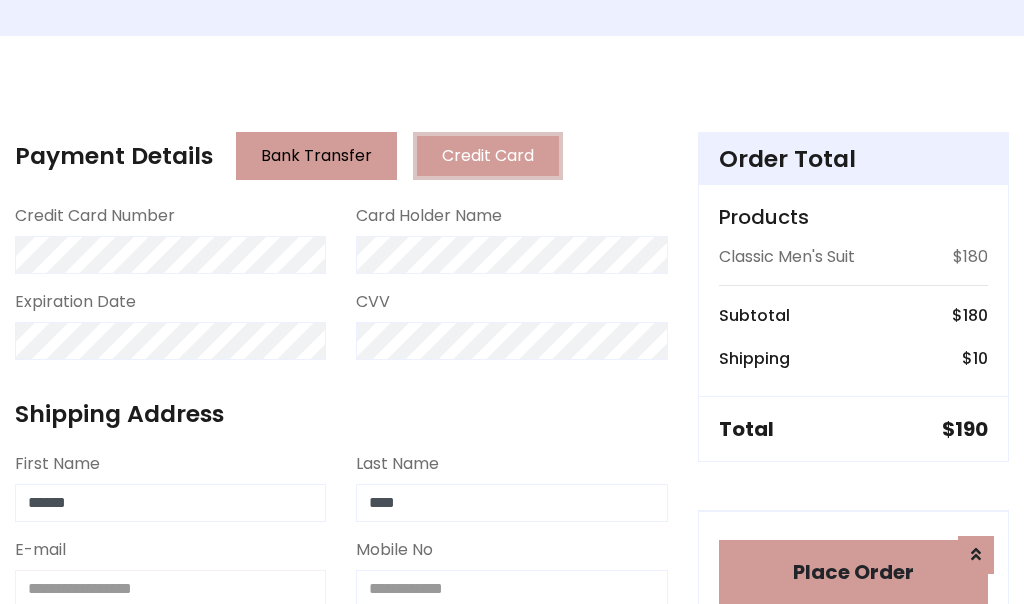 scroll, scrollTop: 450, scrollLeft: 0, axis: vertical 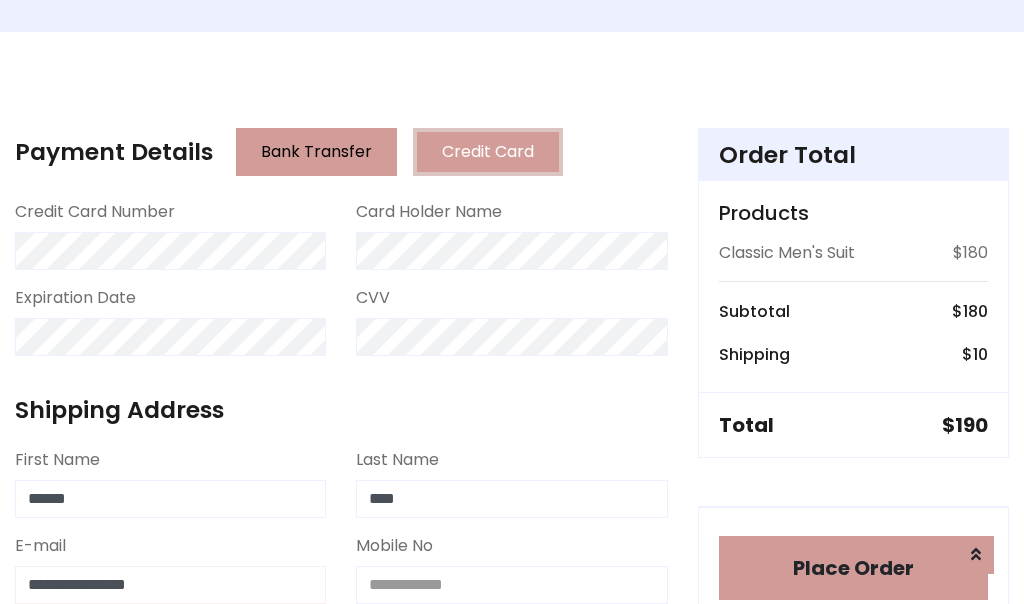 type on "**********" 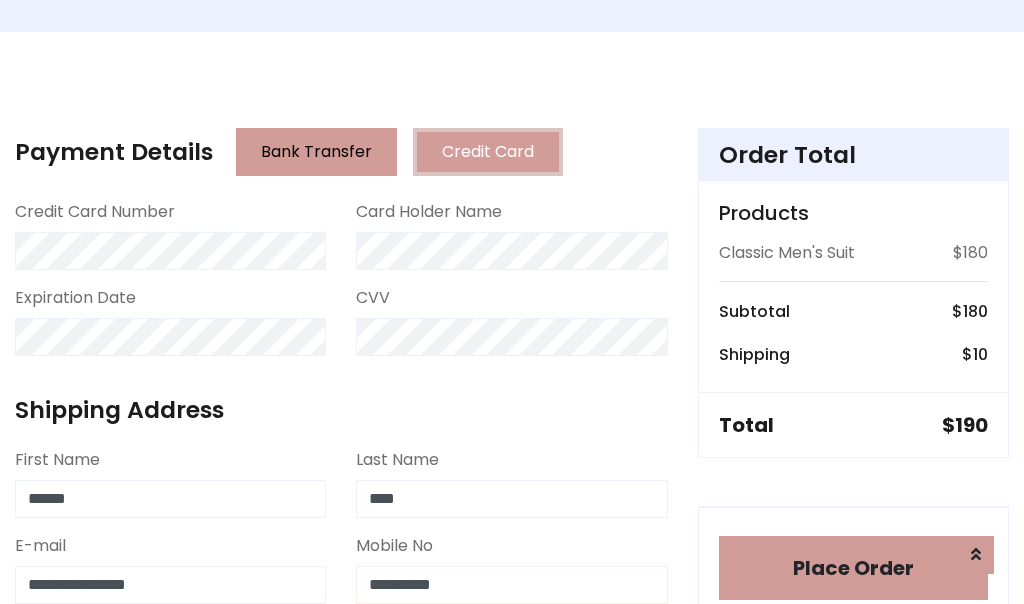 scroll, scrollTop: 573, scrollLeft: 0, axis: vertical 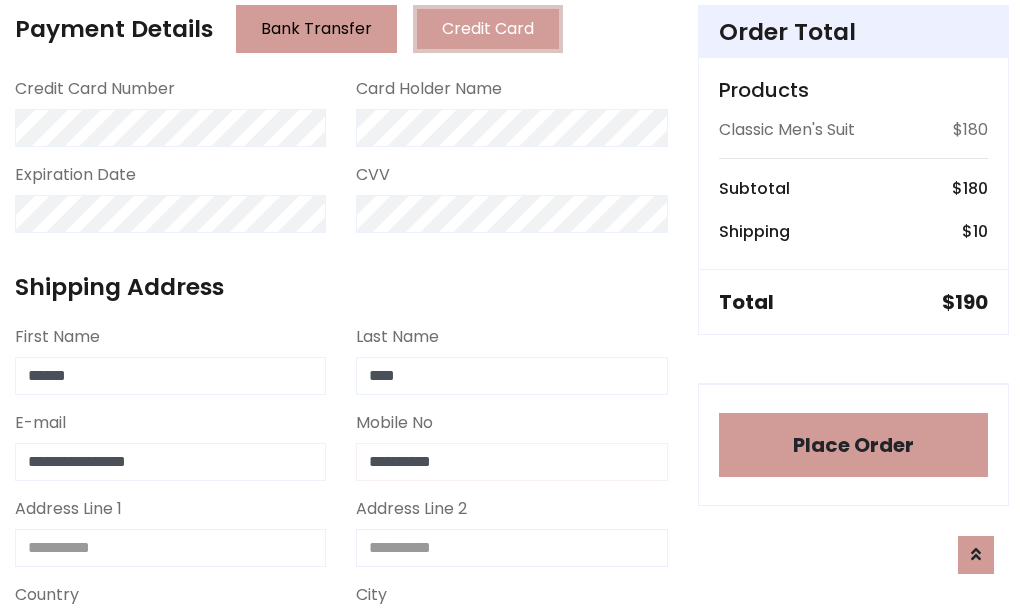 type on "**********" 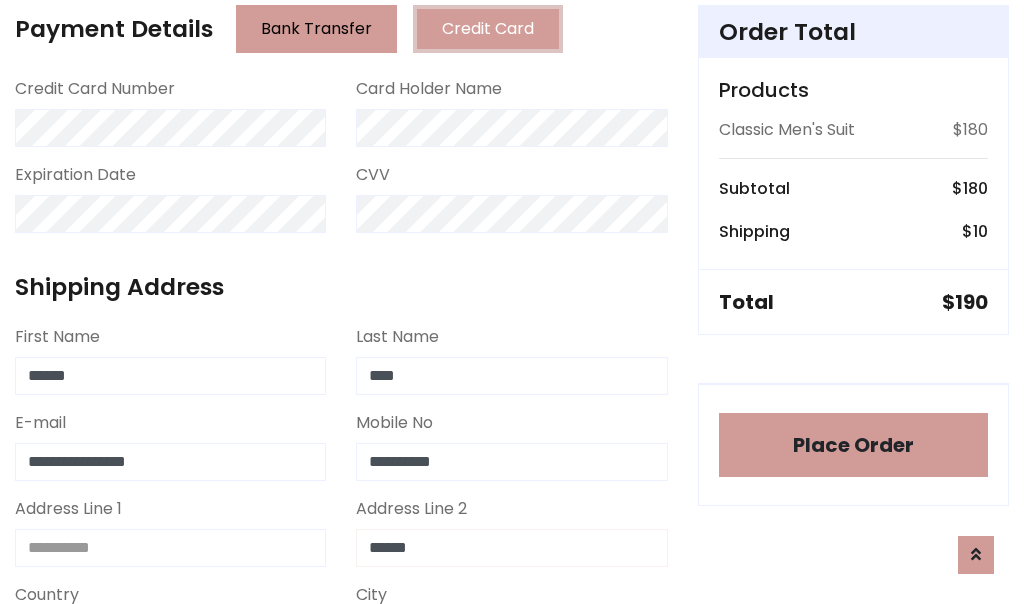 type on "******" 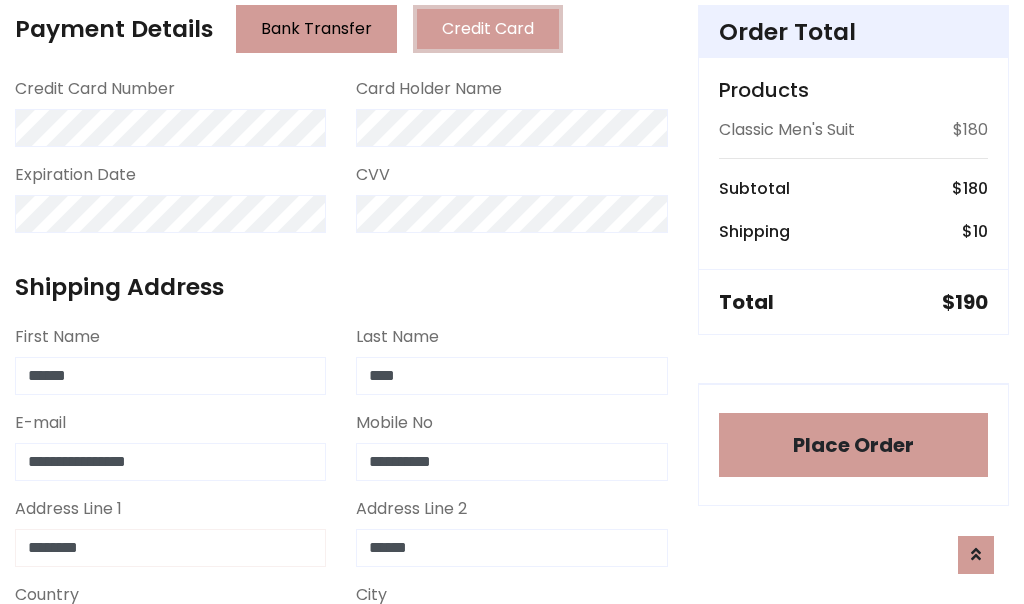 type on "********" 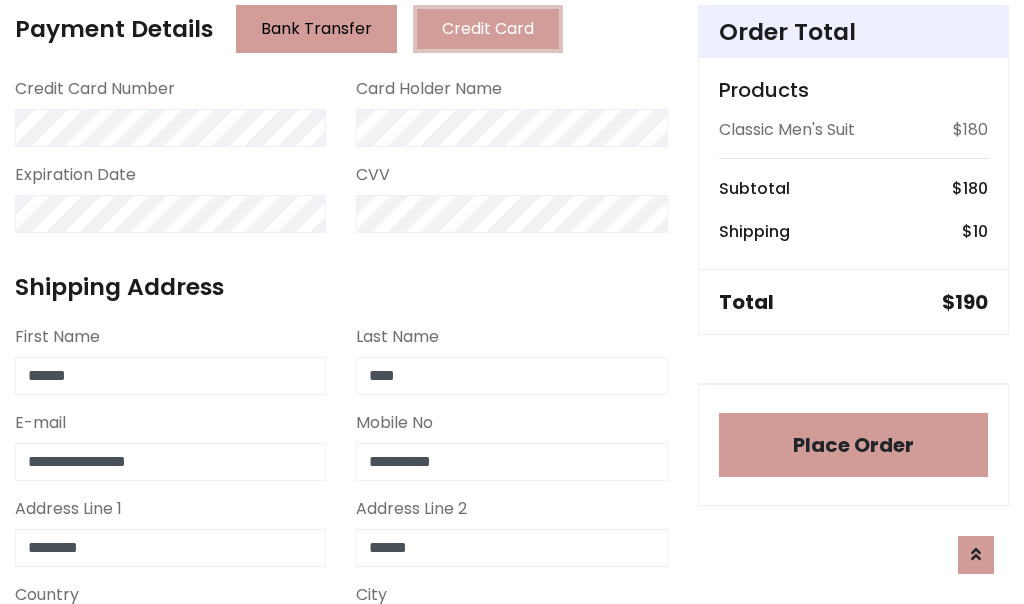 select on "*******" 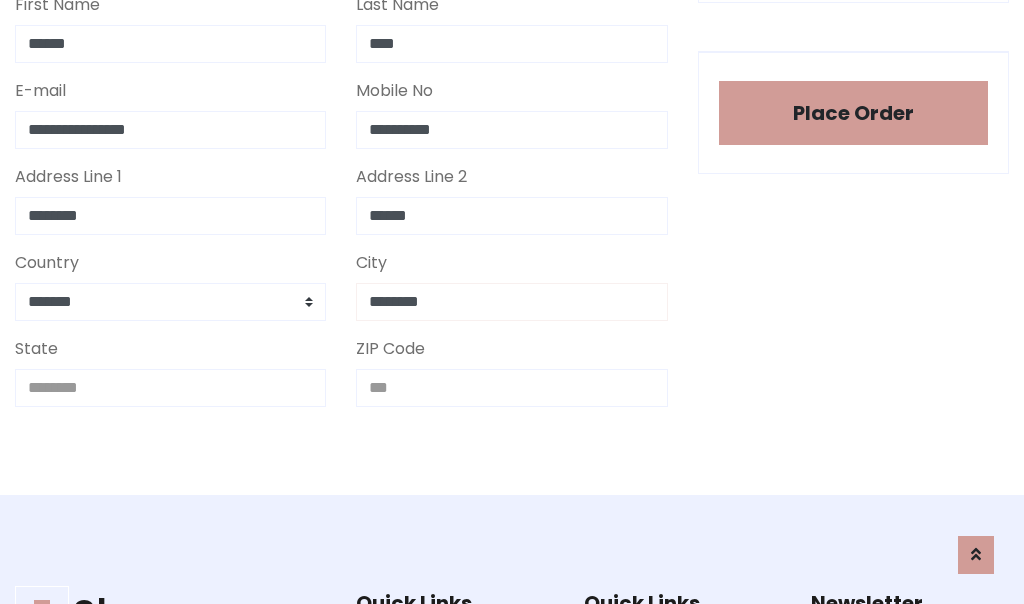 type on "********" 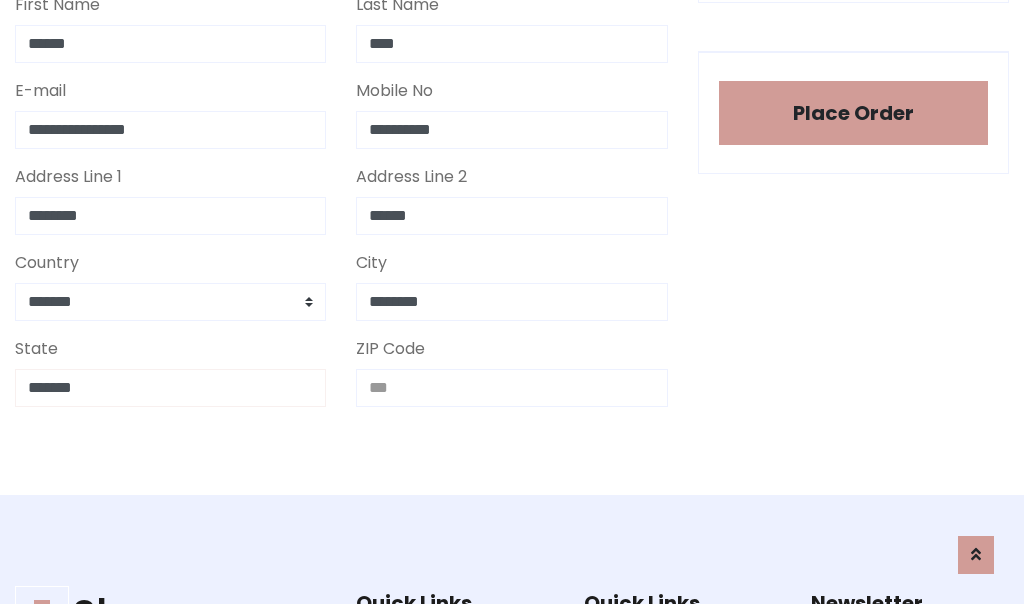 type on "*******" 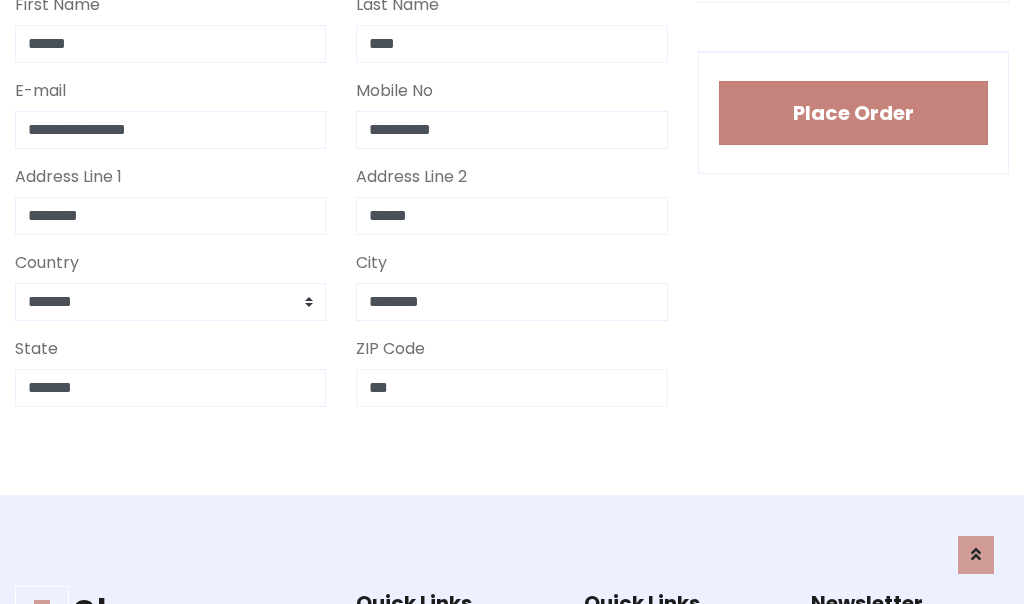 type on "***" 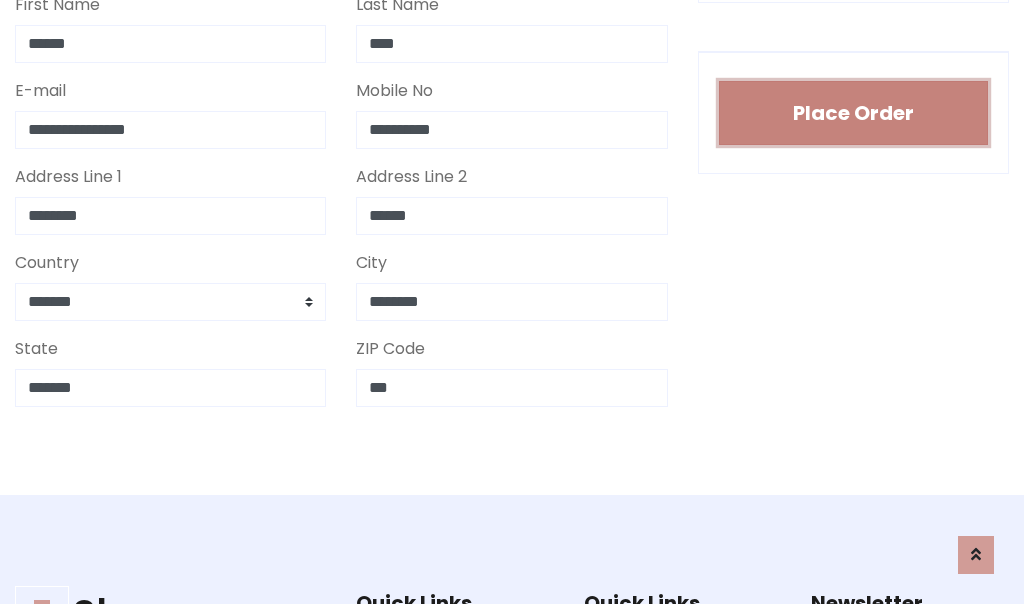 click on "Place Order" at bounding box center [853, 113] 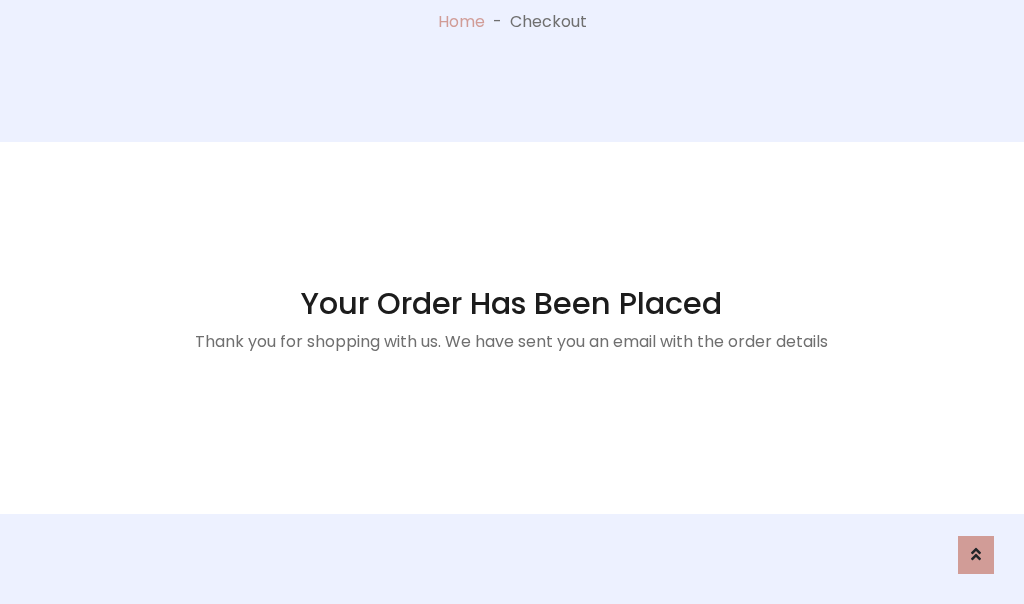 scroll, scrollTop: 0, scrollLeft: 0, axis: both 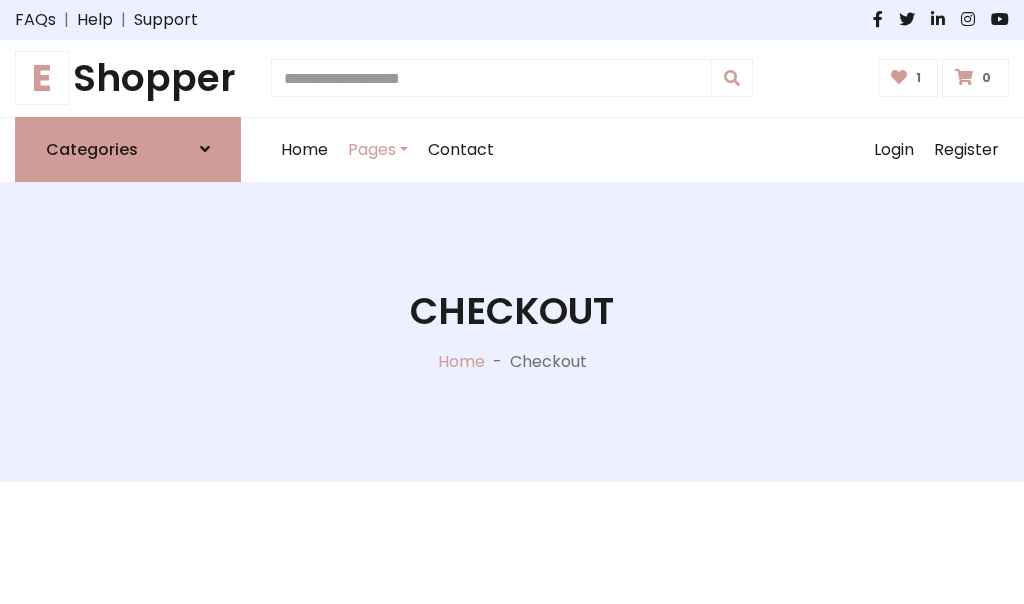 click on "E" at bounding box center (42, 78) 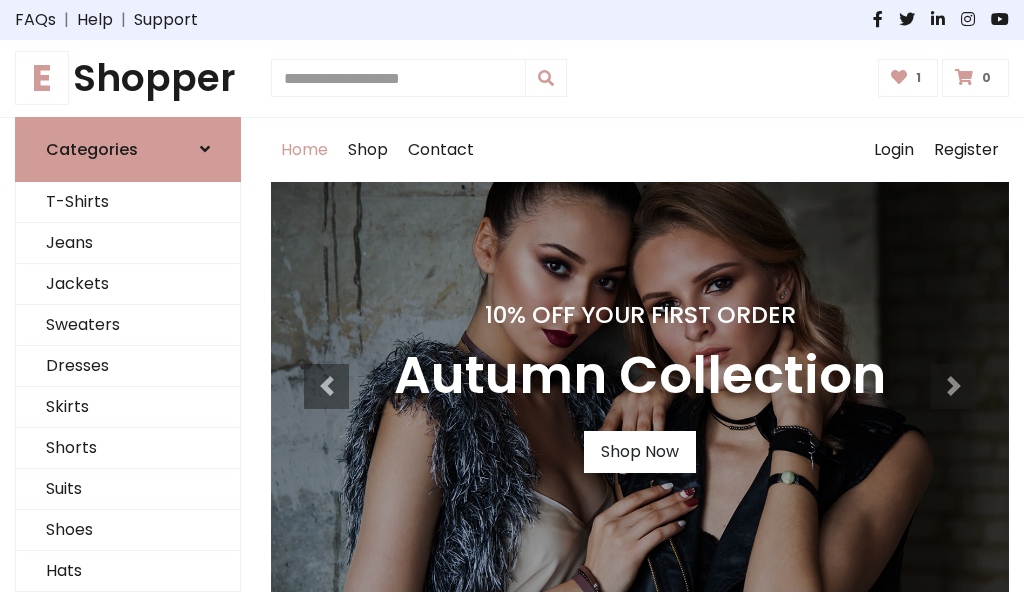 scroll, scrollTop: 0, scrollLeft: 0, axis: both 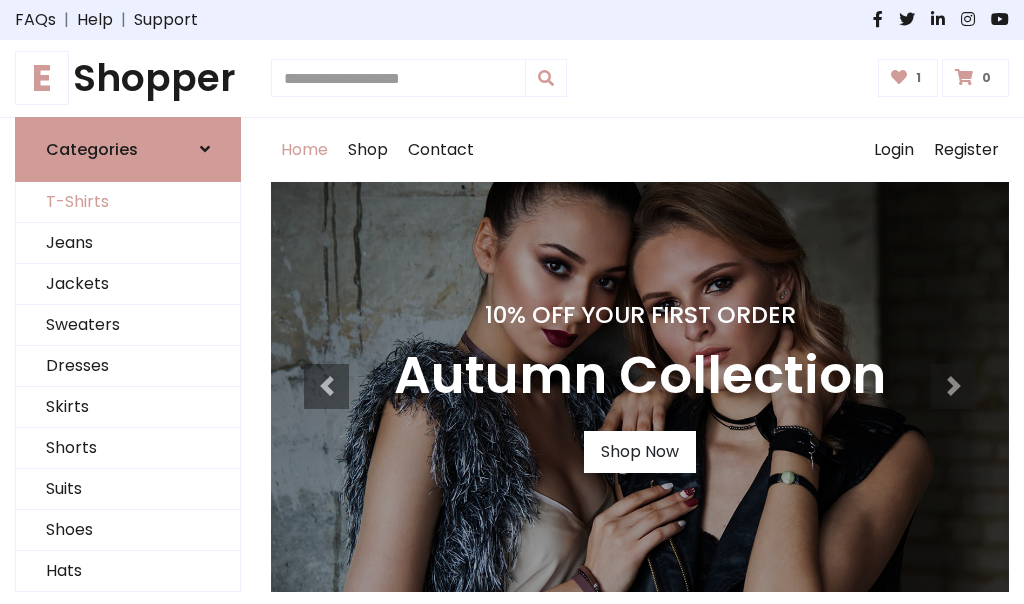click on "T-Shirts" at bounding box center [128, 202] 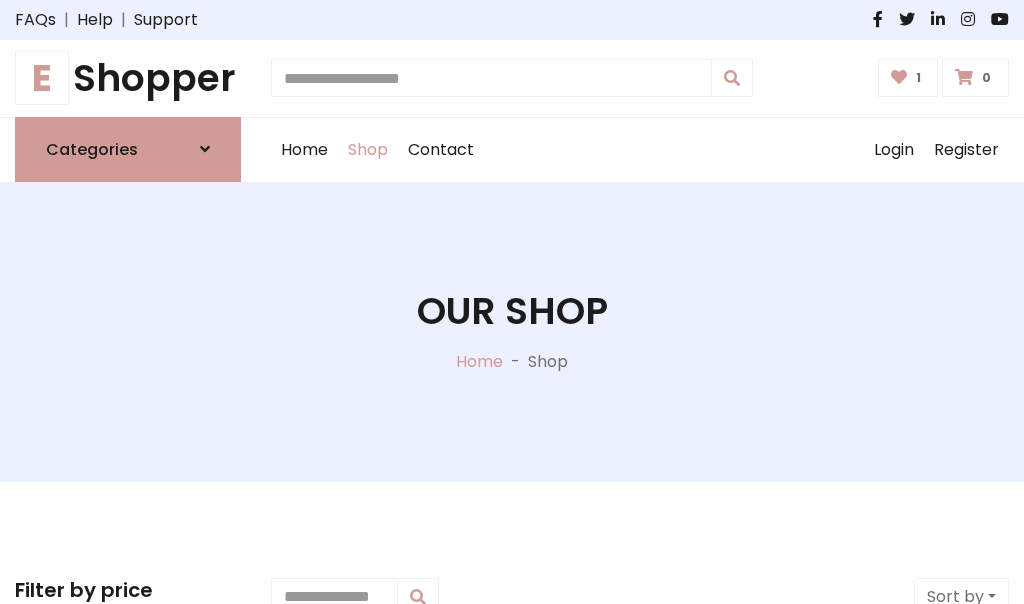 scroll, scrollTop: 0, scrollLeft: 0, axis: both 